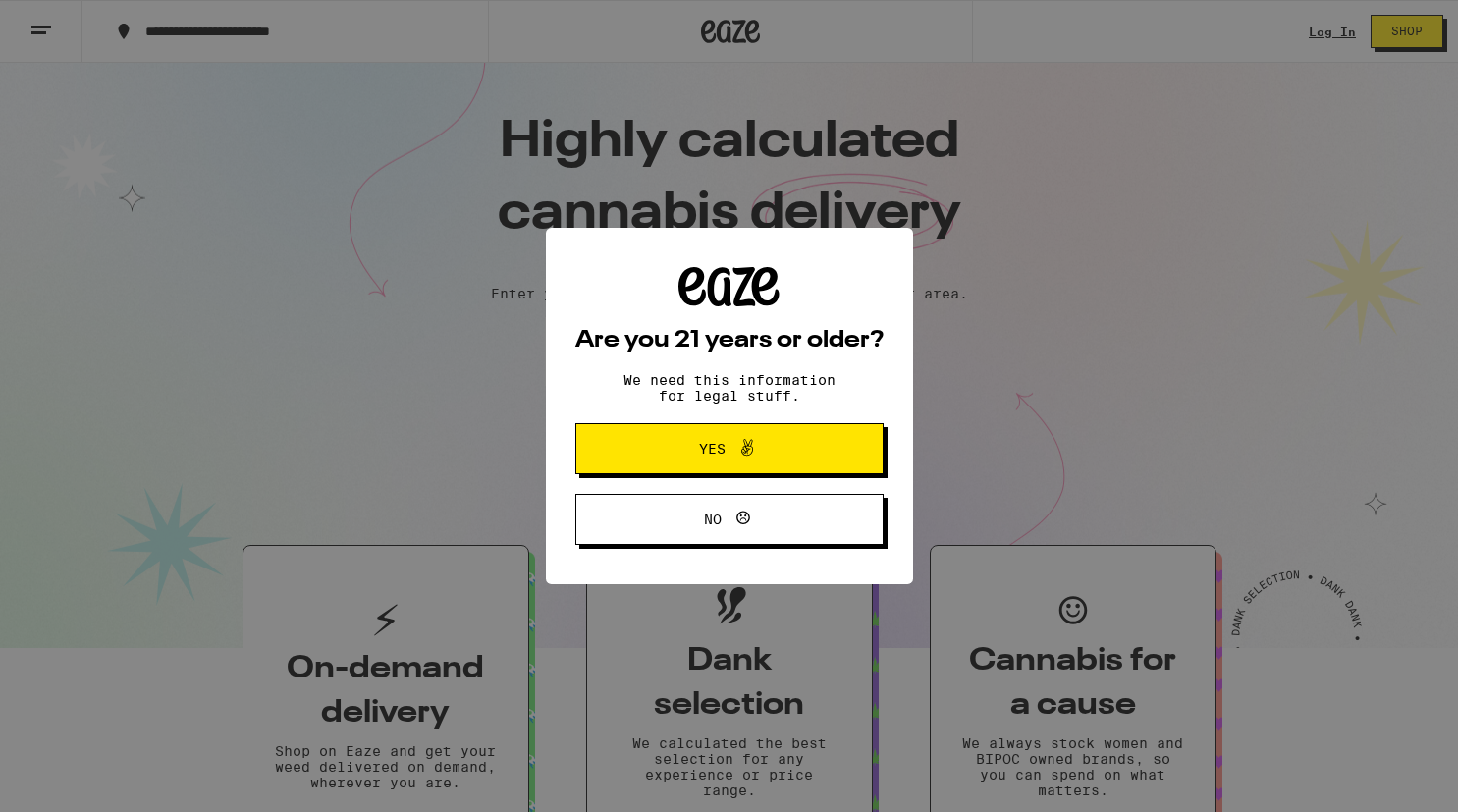 scroll, scrollTop: 0, scrollLeft: 0, axis: both 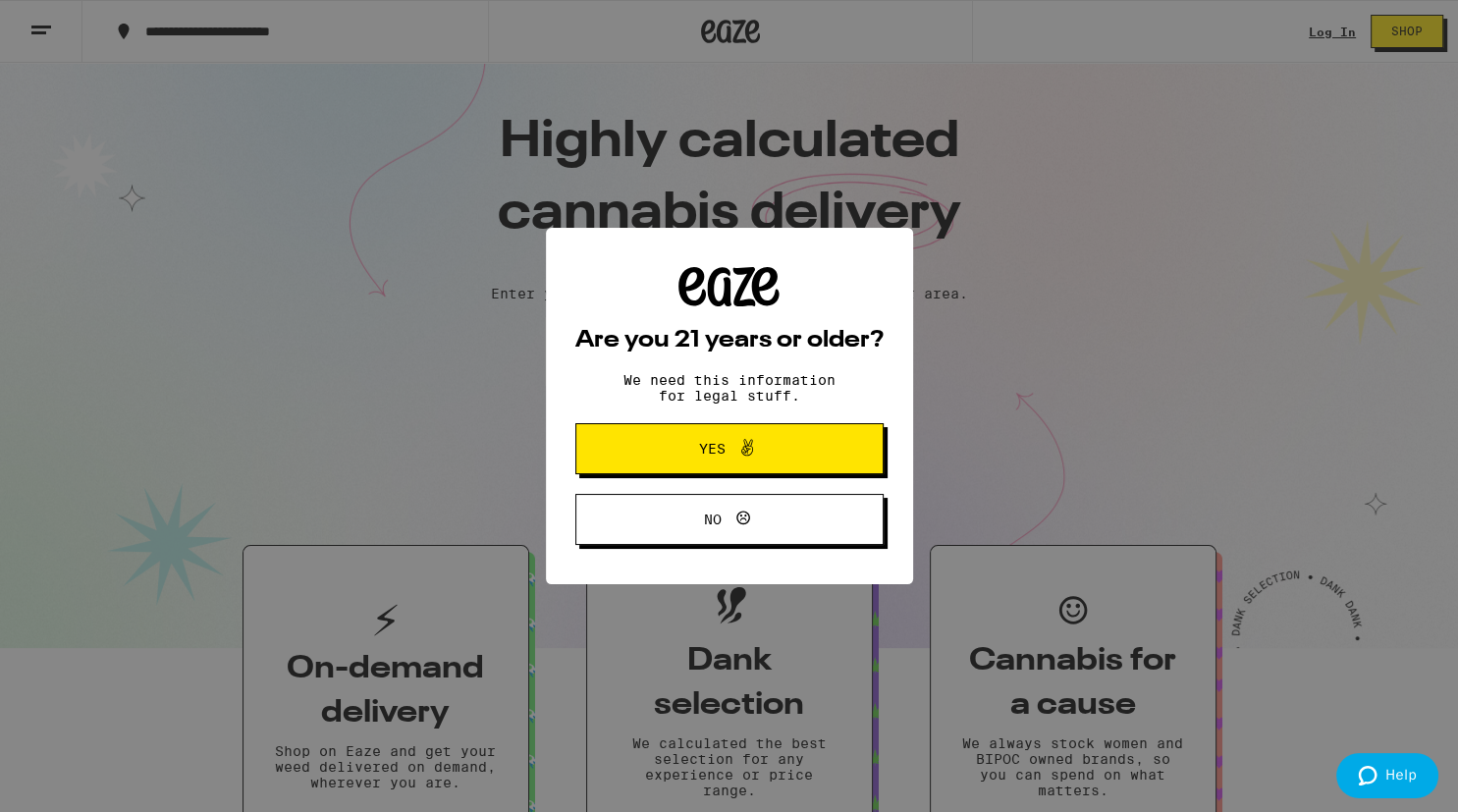 click on "Yes" at bounding box center [729, 449] 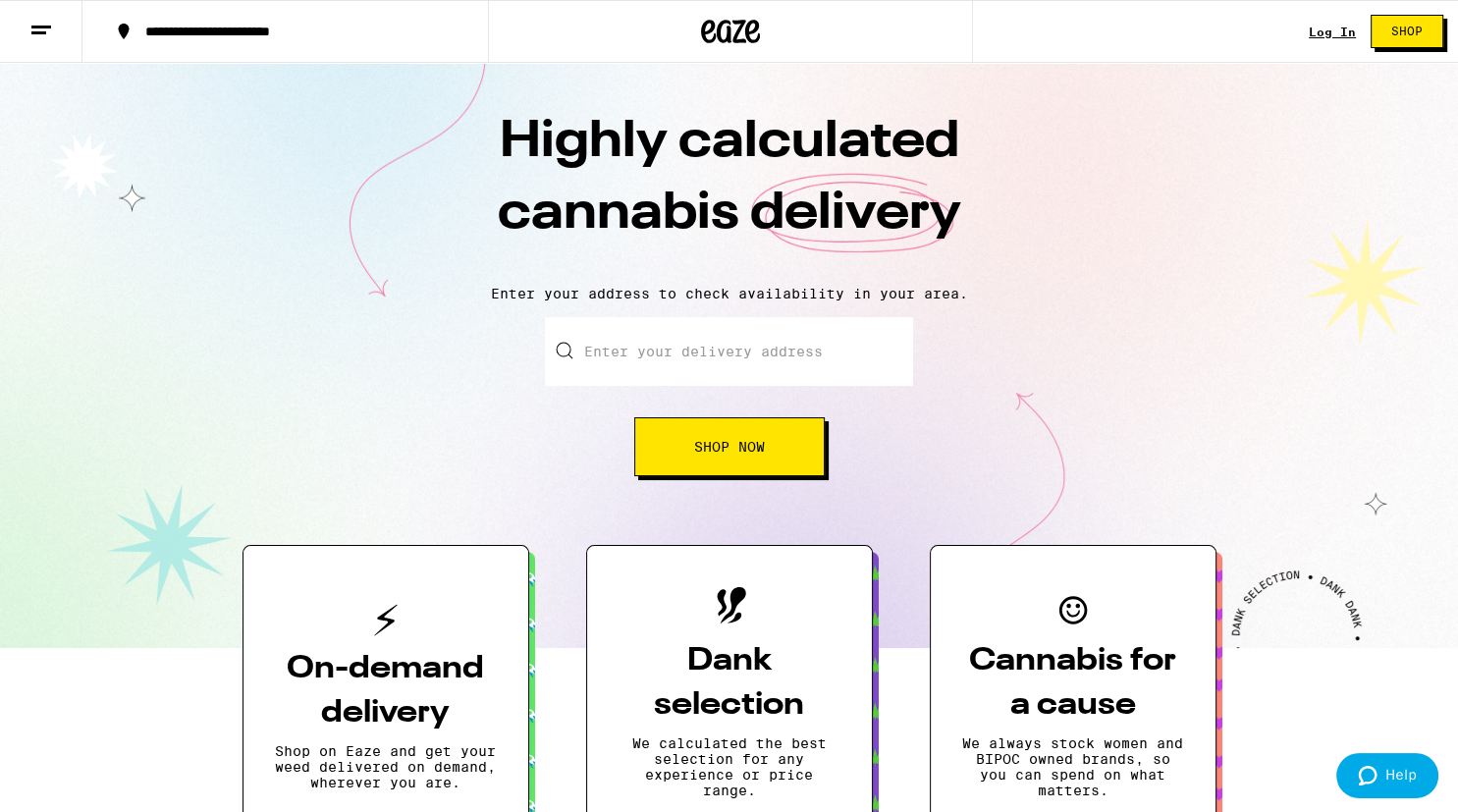 click on "Enter your delivery address" at bounding box center [729, 352] 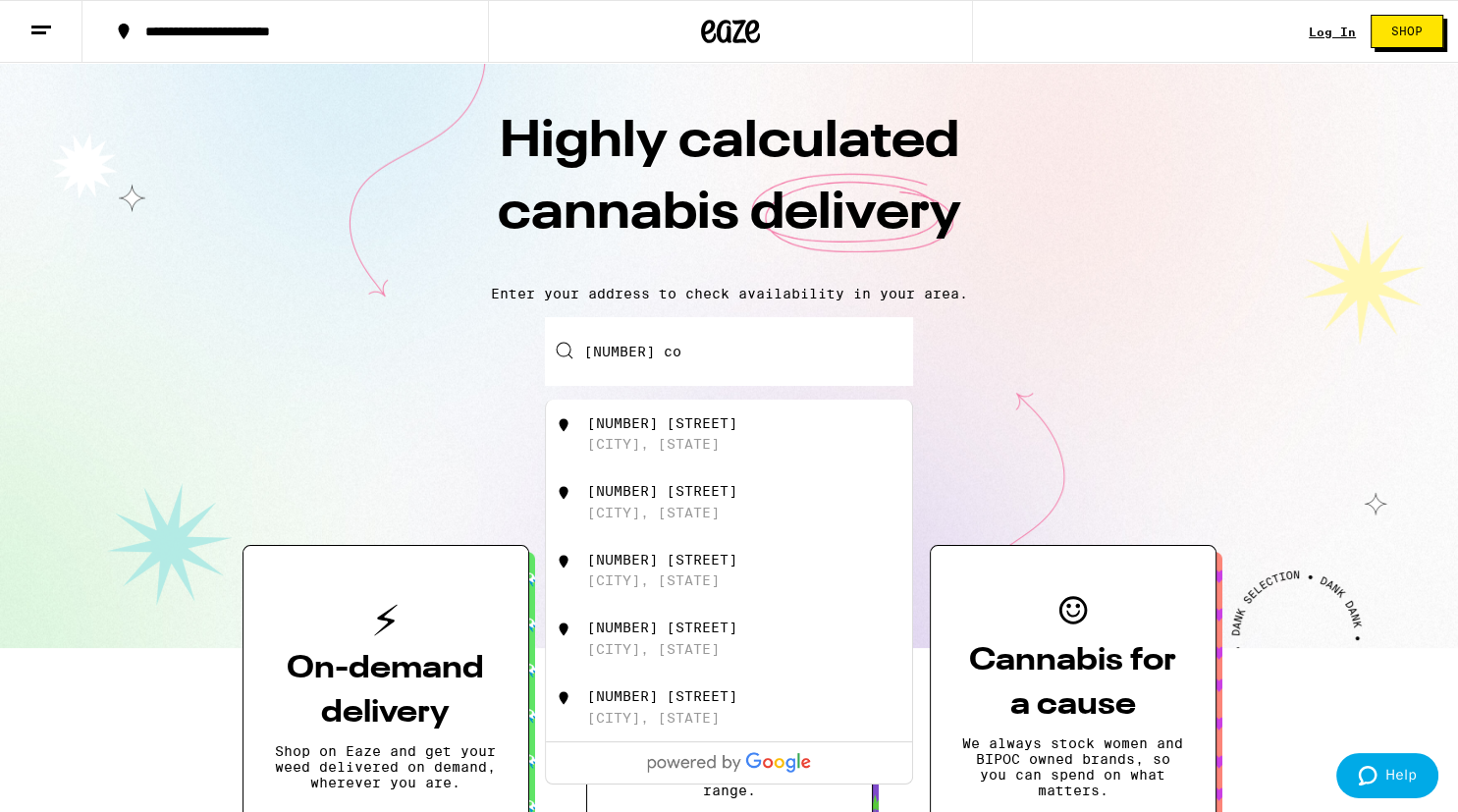 click on "[CITY], [STATE]" at bounding box center [653, 444] 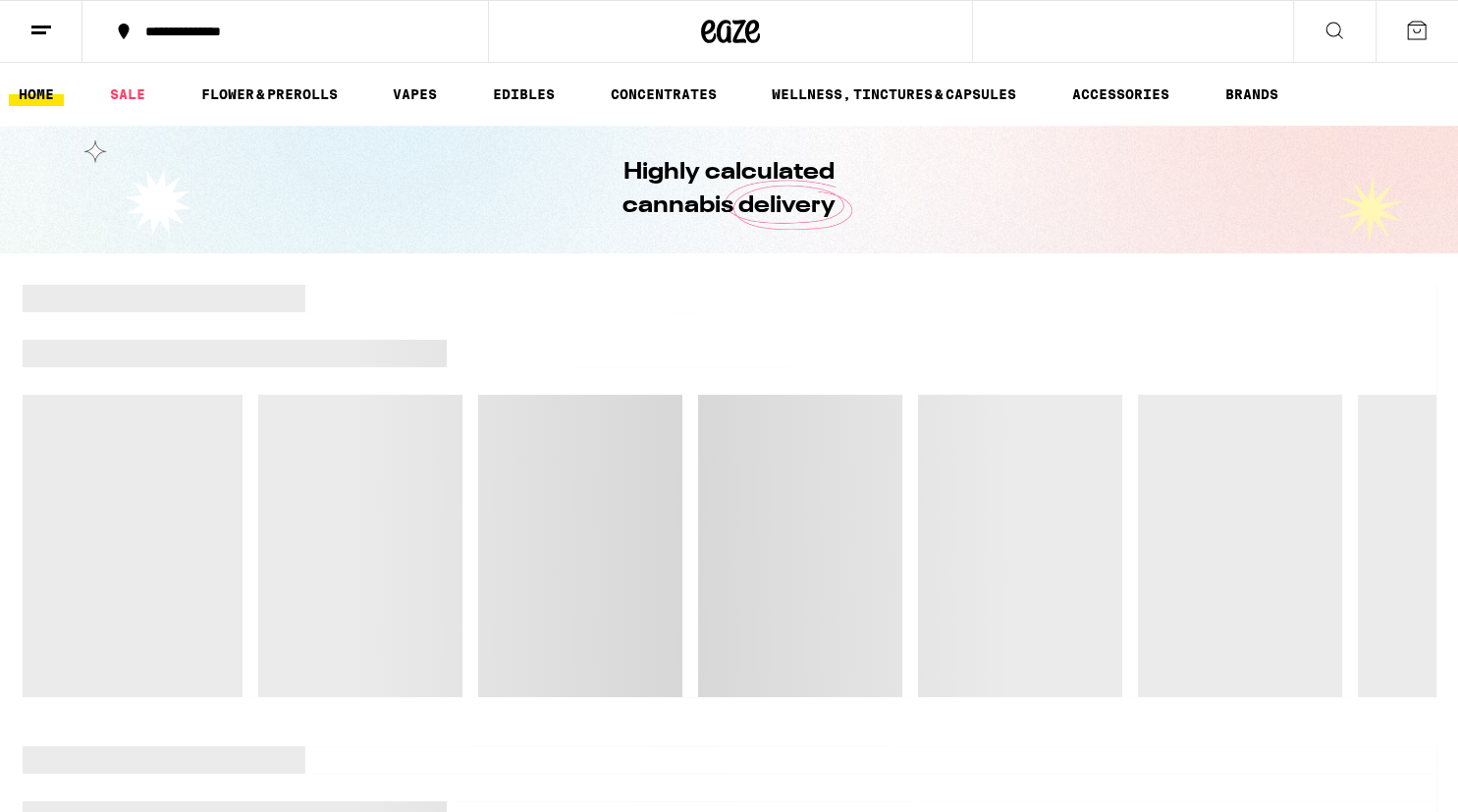 scroll, scrollTop: 0, scrollLeft: 0, axis: both 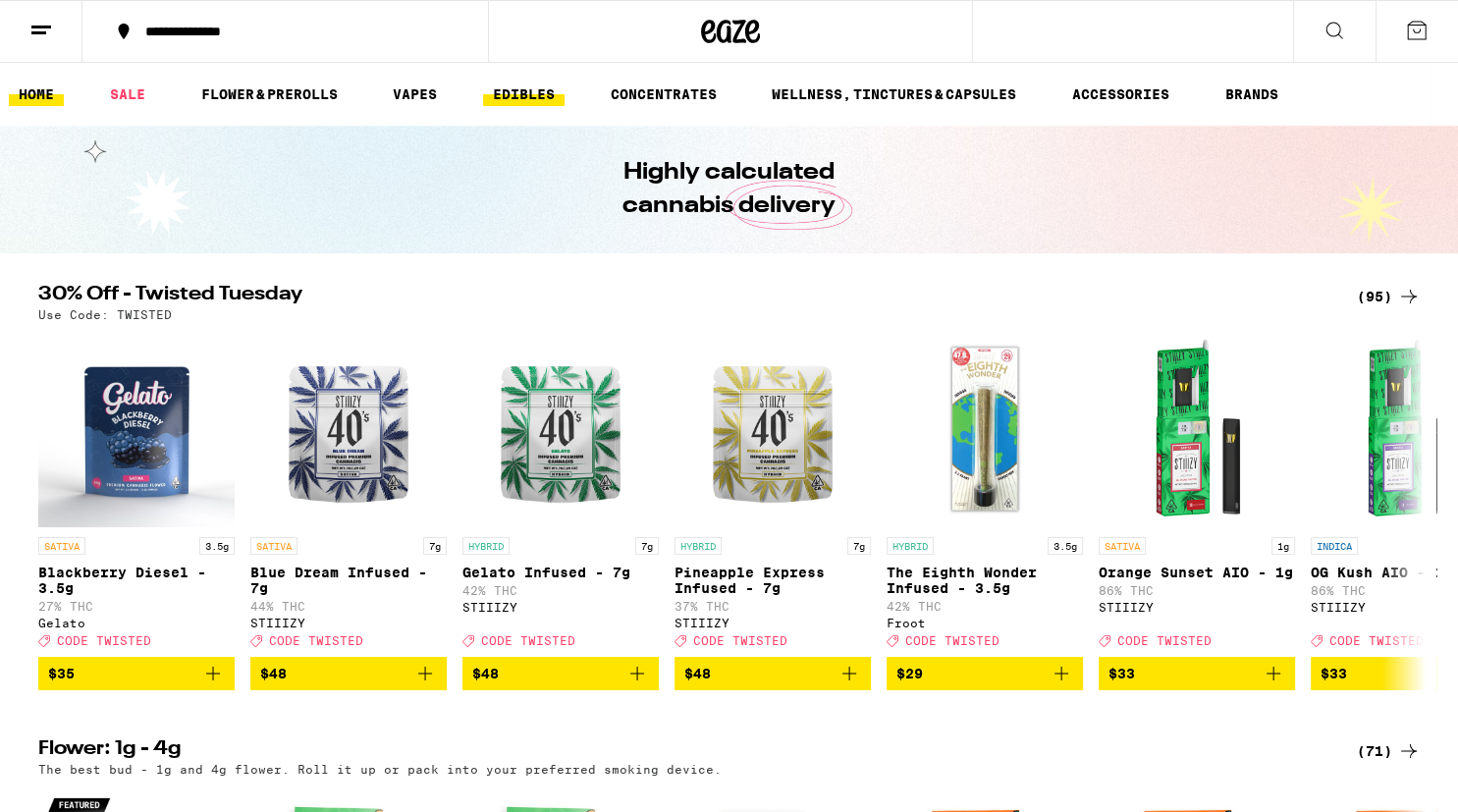 click on "EDIBLES" at bounding box center [523, 94] 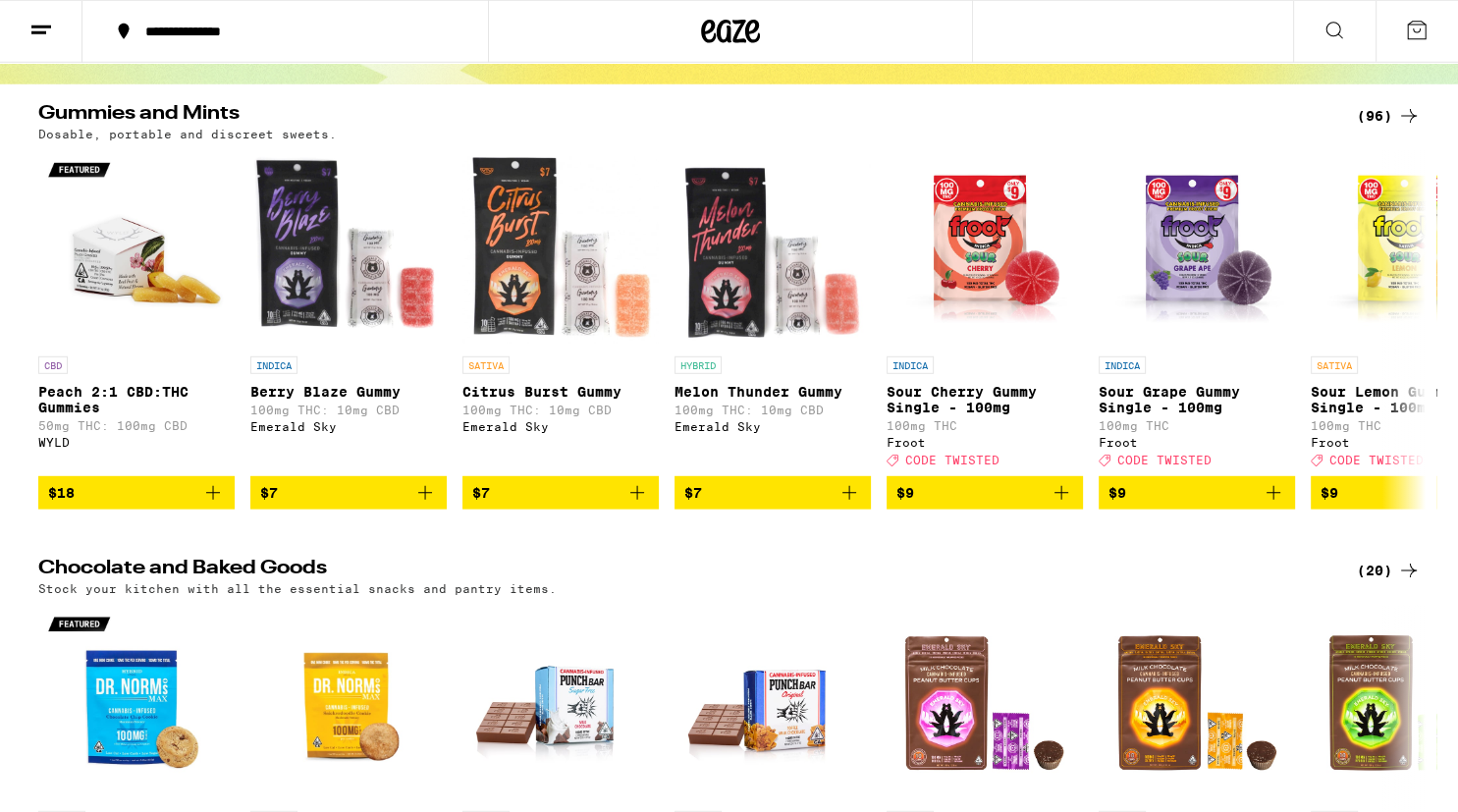 scroll, scrollTop: 207, scrollLeft: 0, axis: vertical 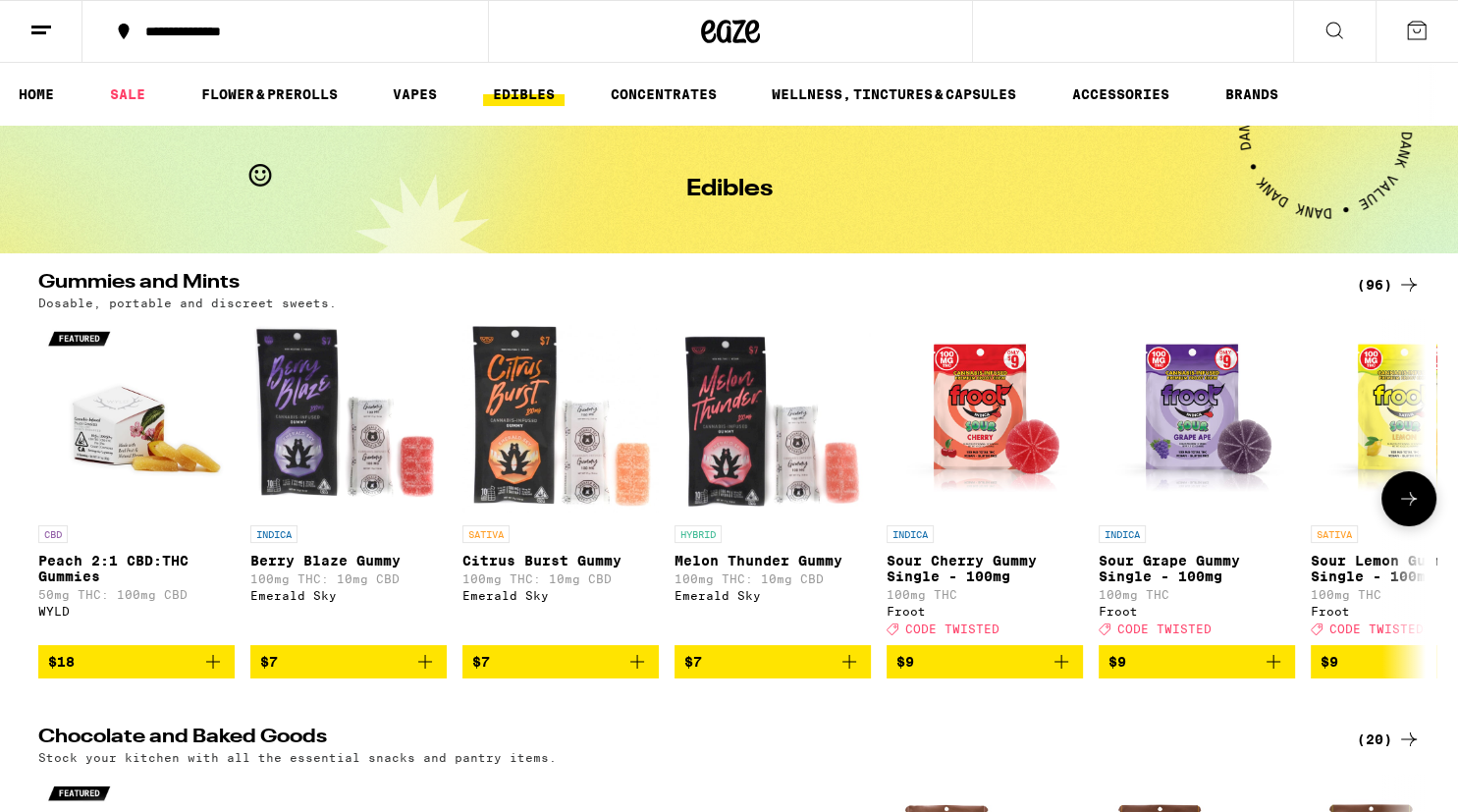 click 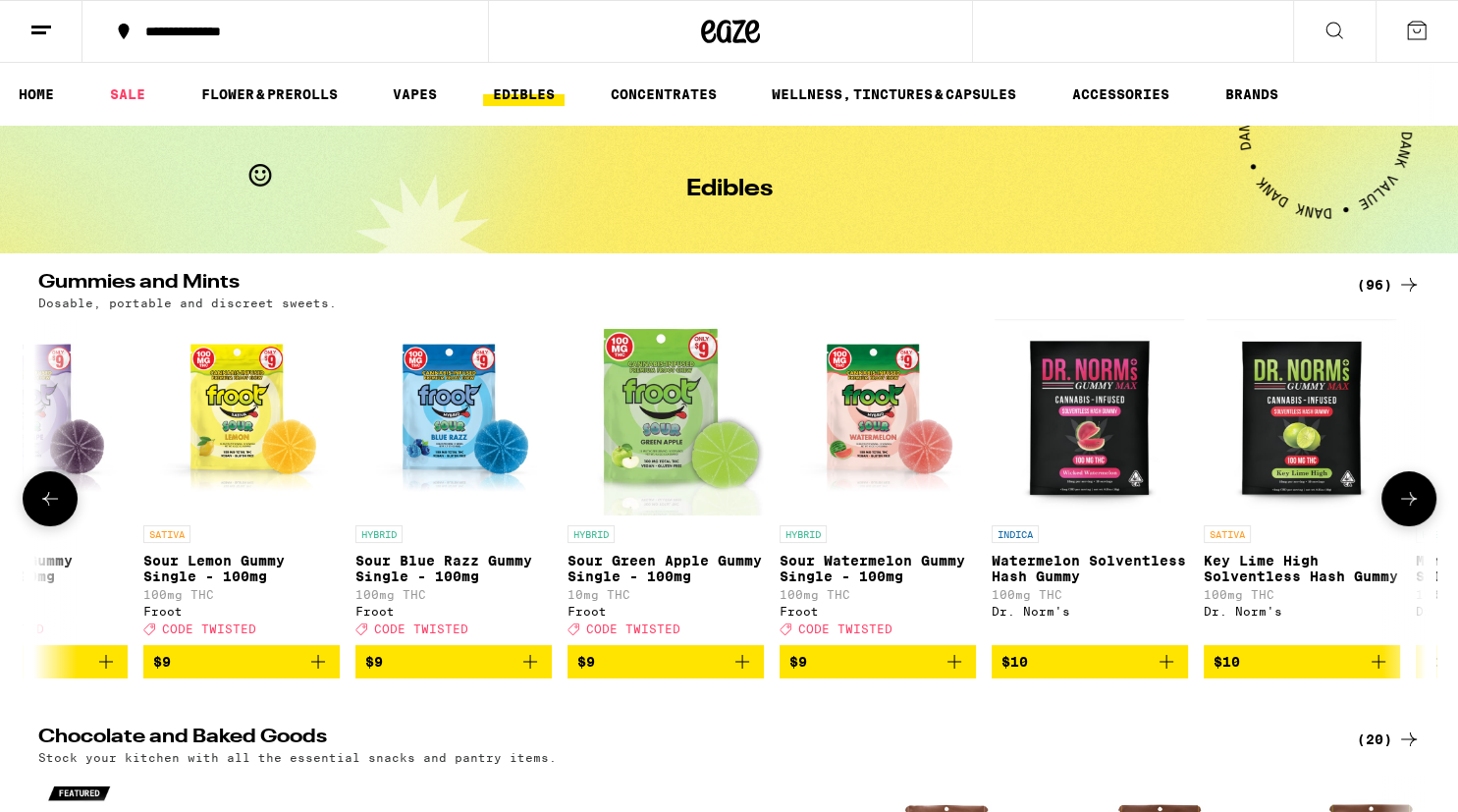 scroll, scrollTop: 0, scrollLeft: 1168, axis: horizontal 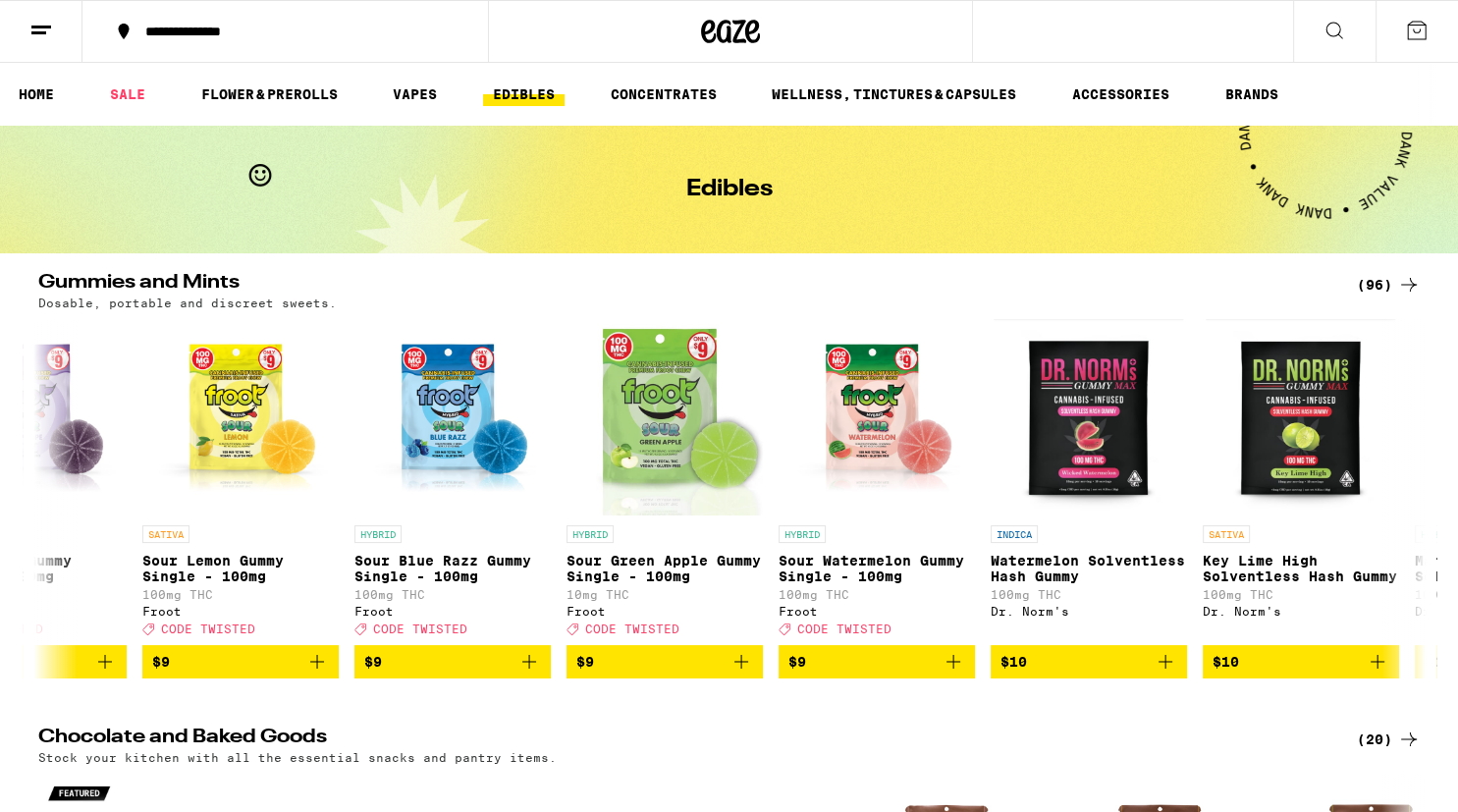 click 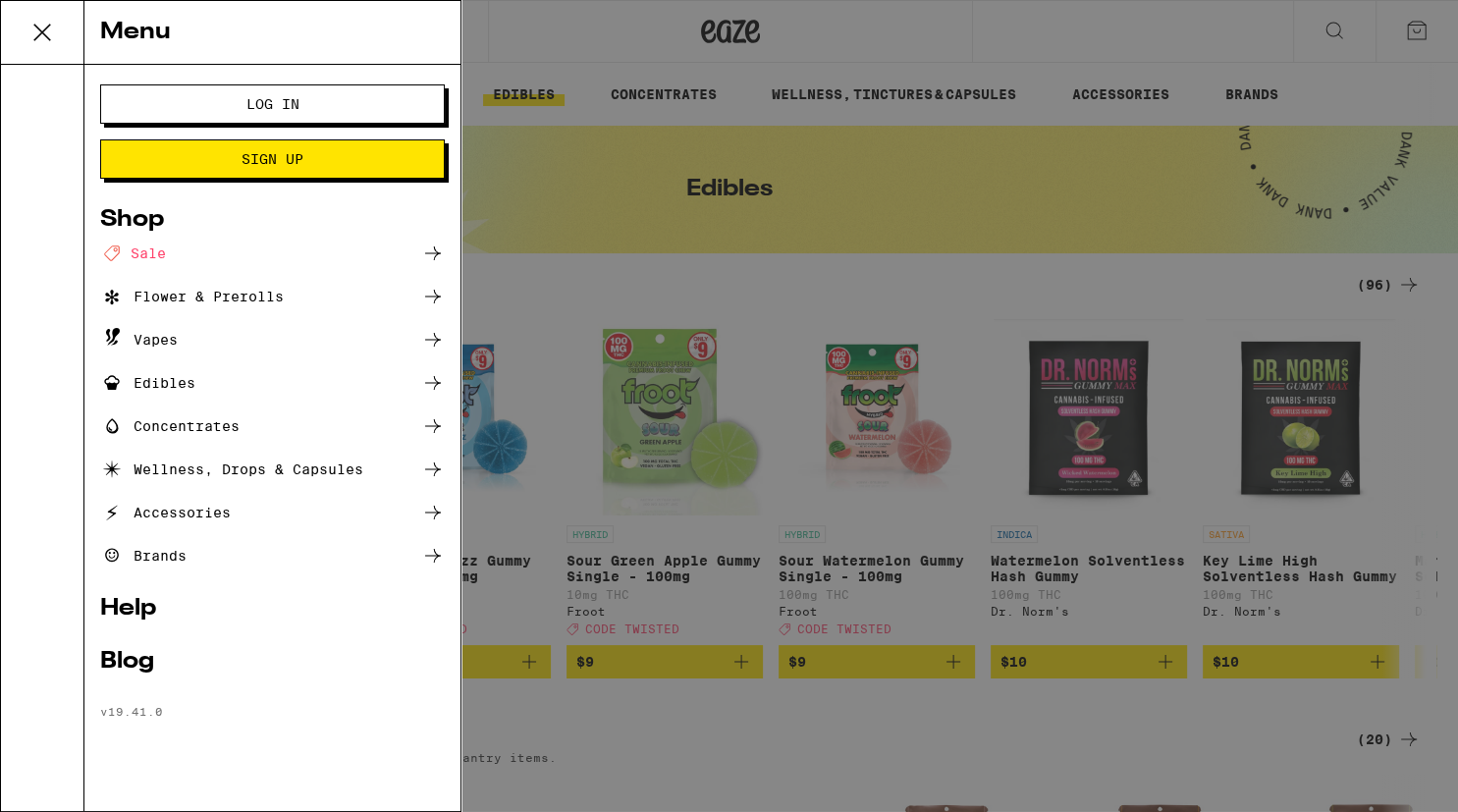 click on "Menu Log In Sign Up Shop Deal Created with Sketch. Sale Flower & Prerolls Vapes Edibles Concentrates Wellness, Drops & Capsules Accessories Brands Help Blog v 19.41.0" at bounding box center [729, 406] 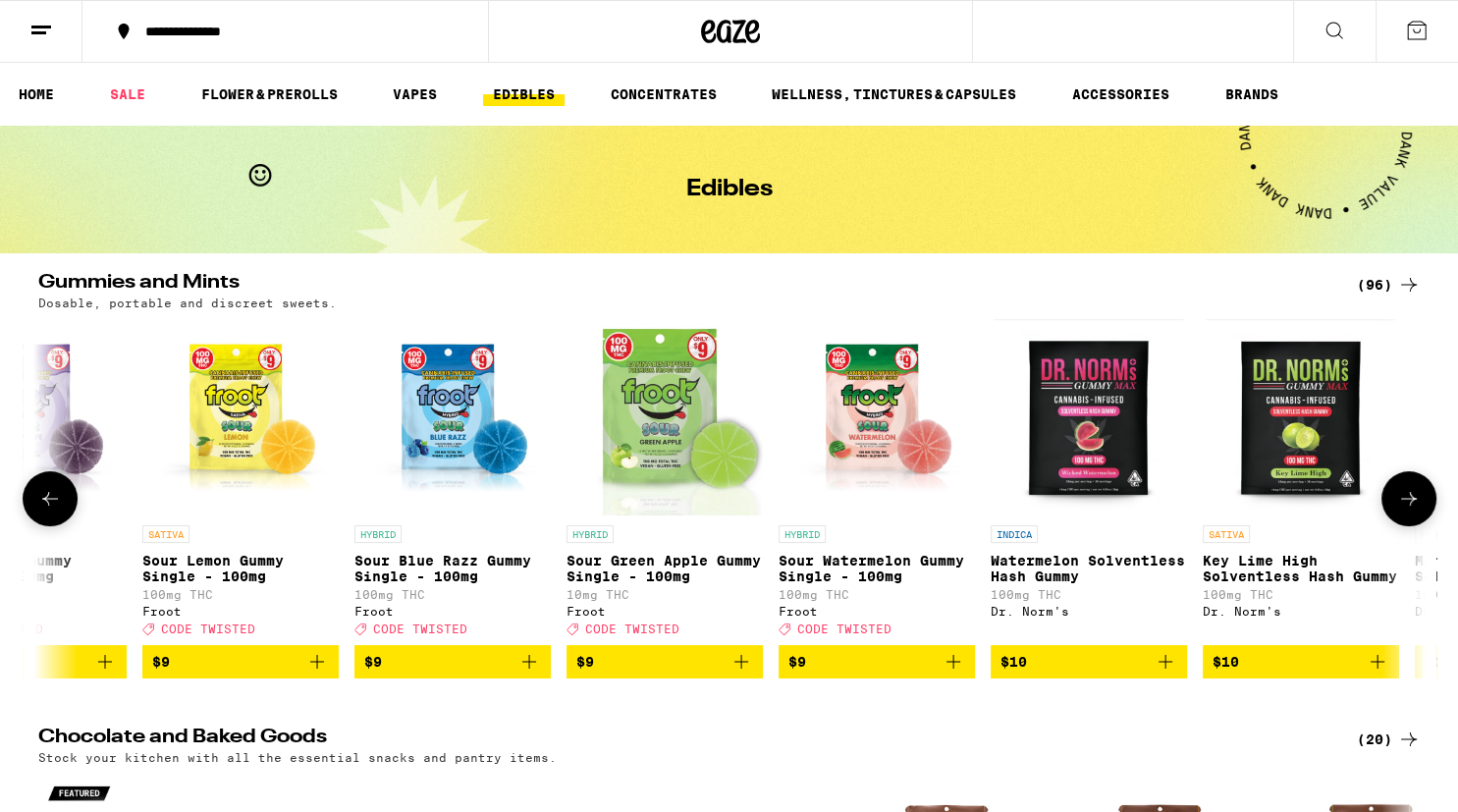 click 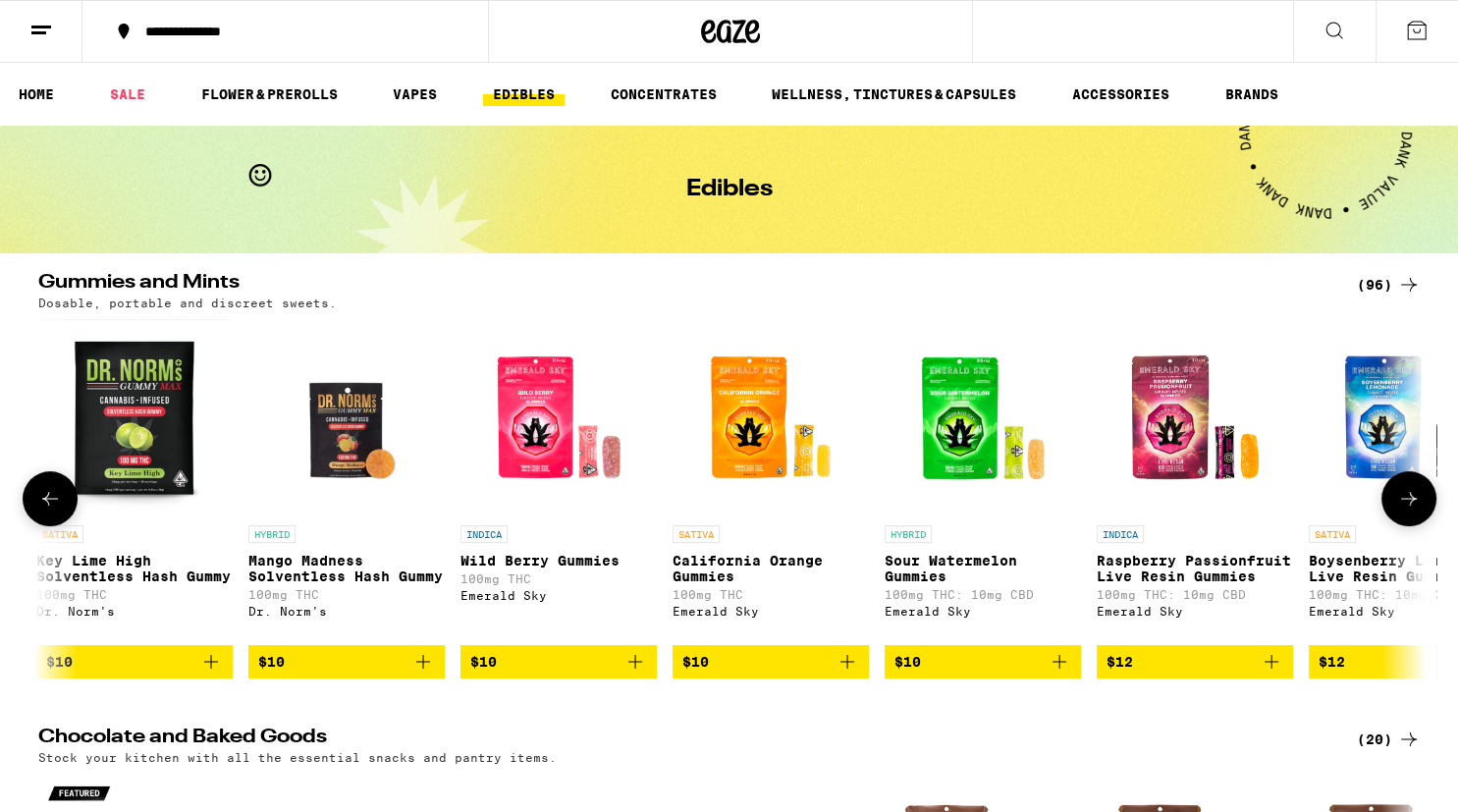 scroll, scrollTop: 0, scrollLeft: 2337, axis: horizontal 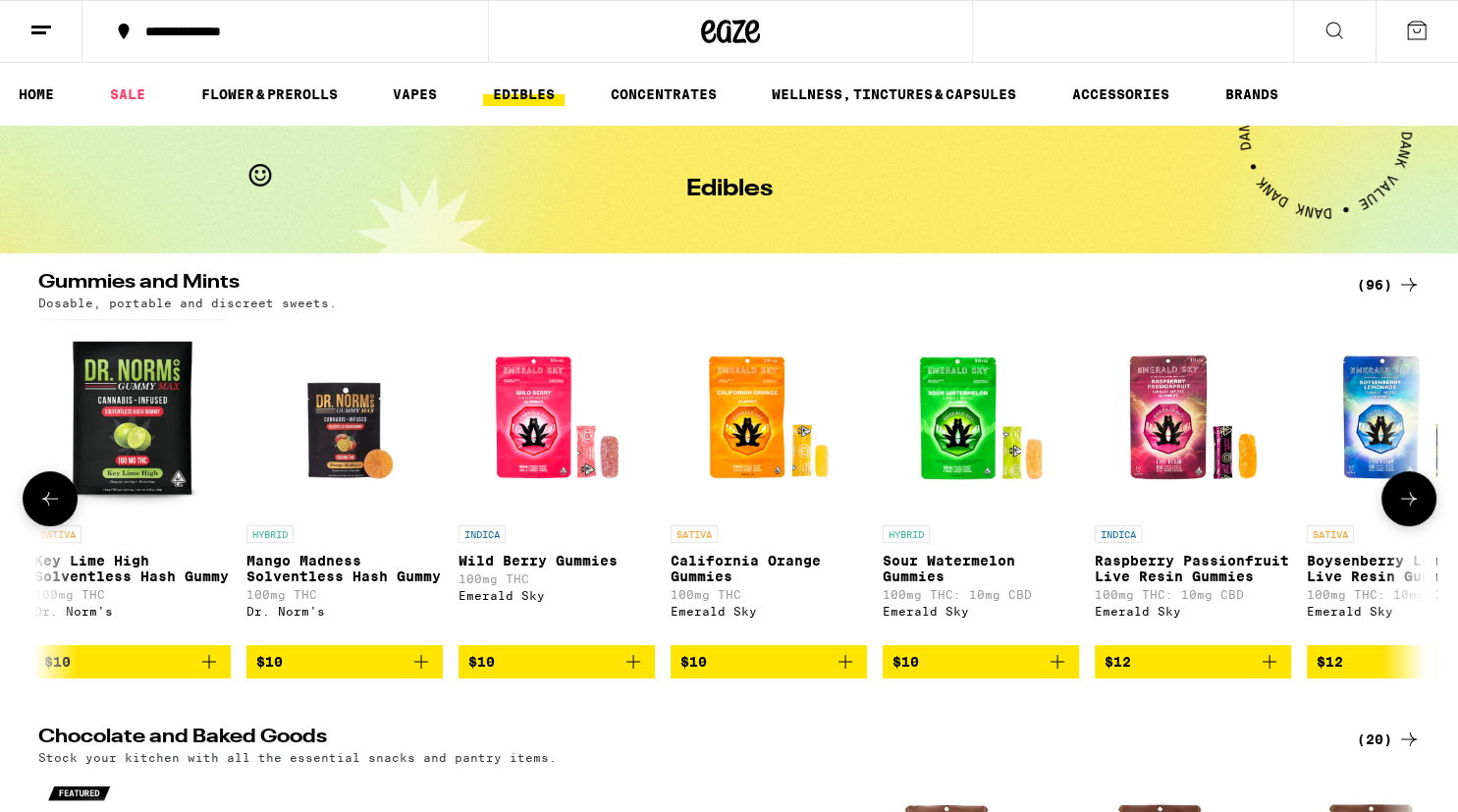 click 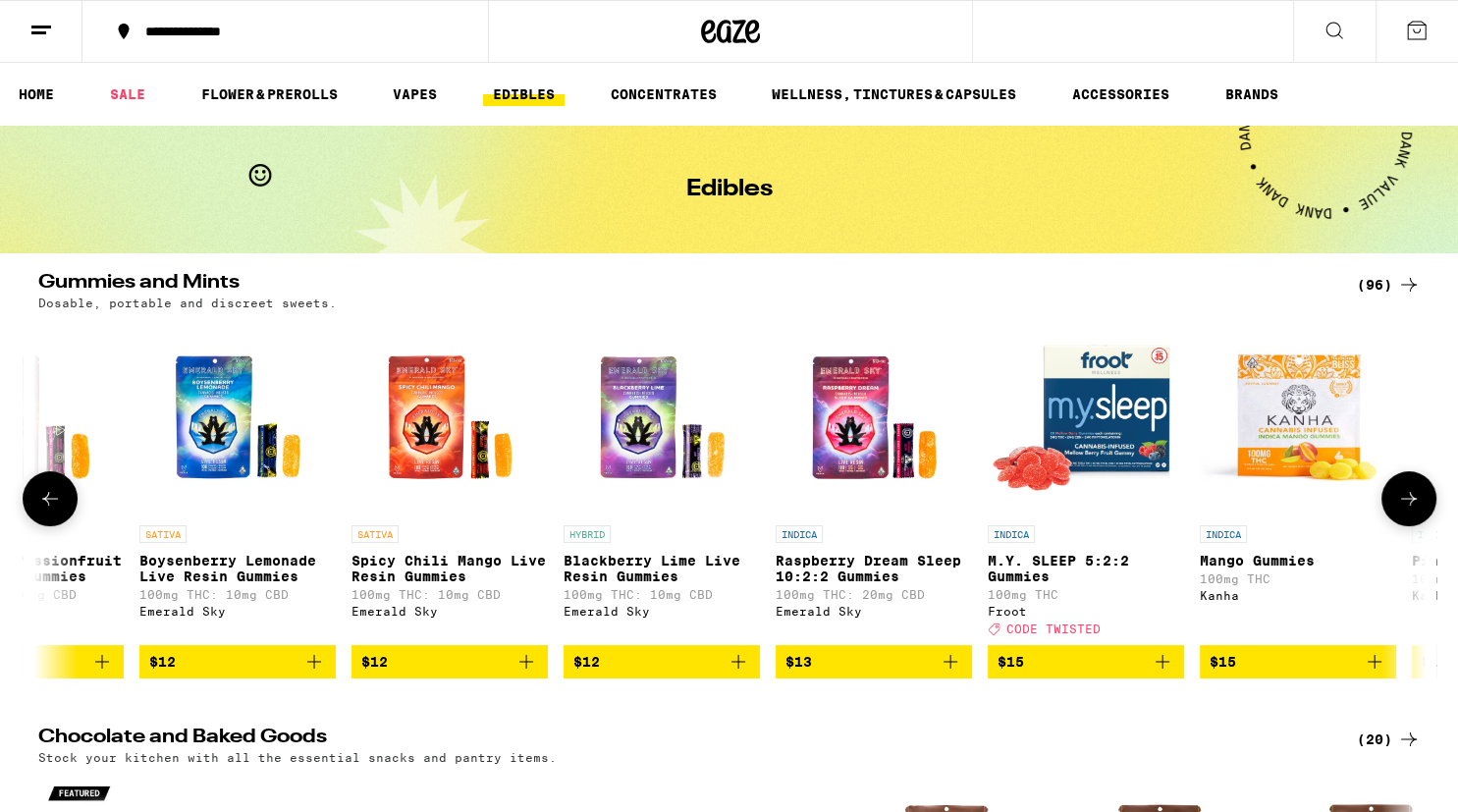 scroll, scrollTop: 0, scrollLeft: 3505, axis: horizontal 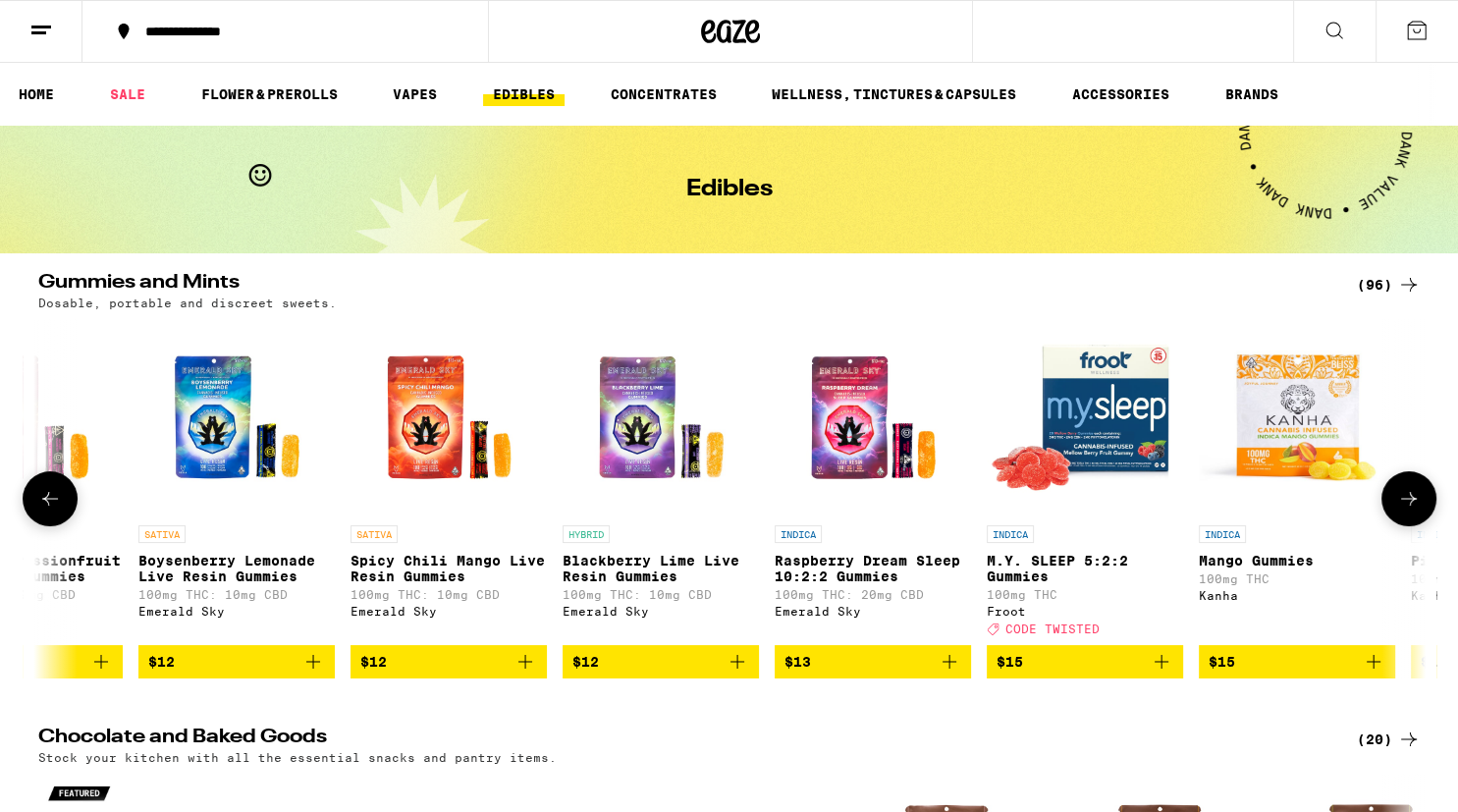 click 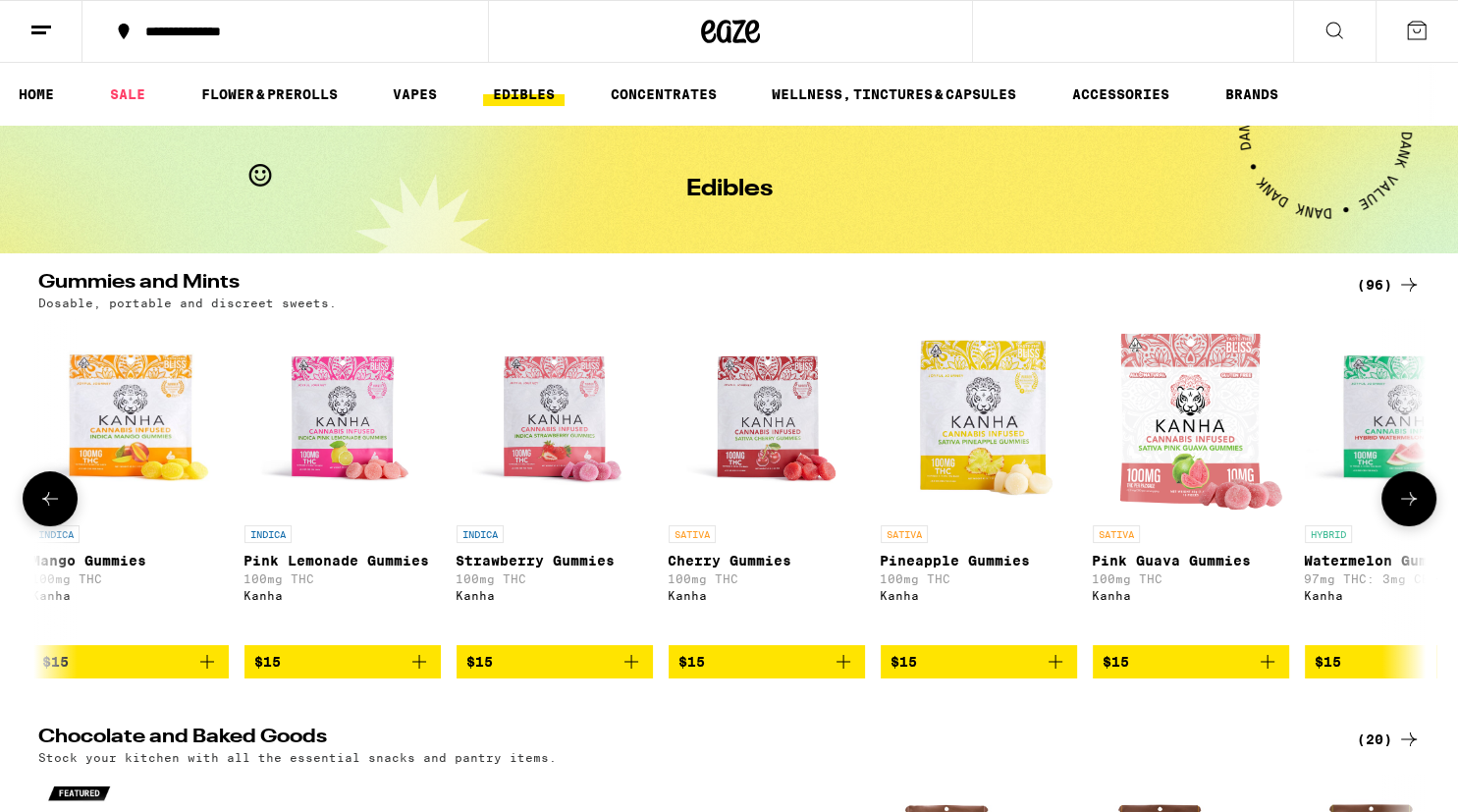 scroll, scrollTop: 0, scrollLeft: 4673, axis: horizontal 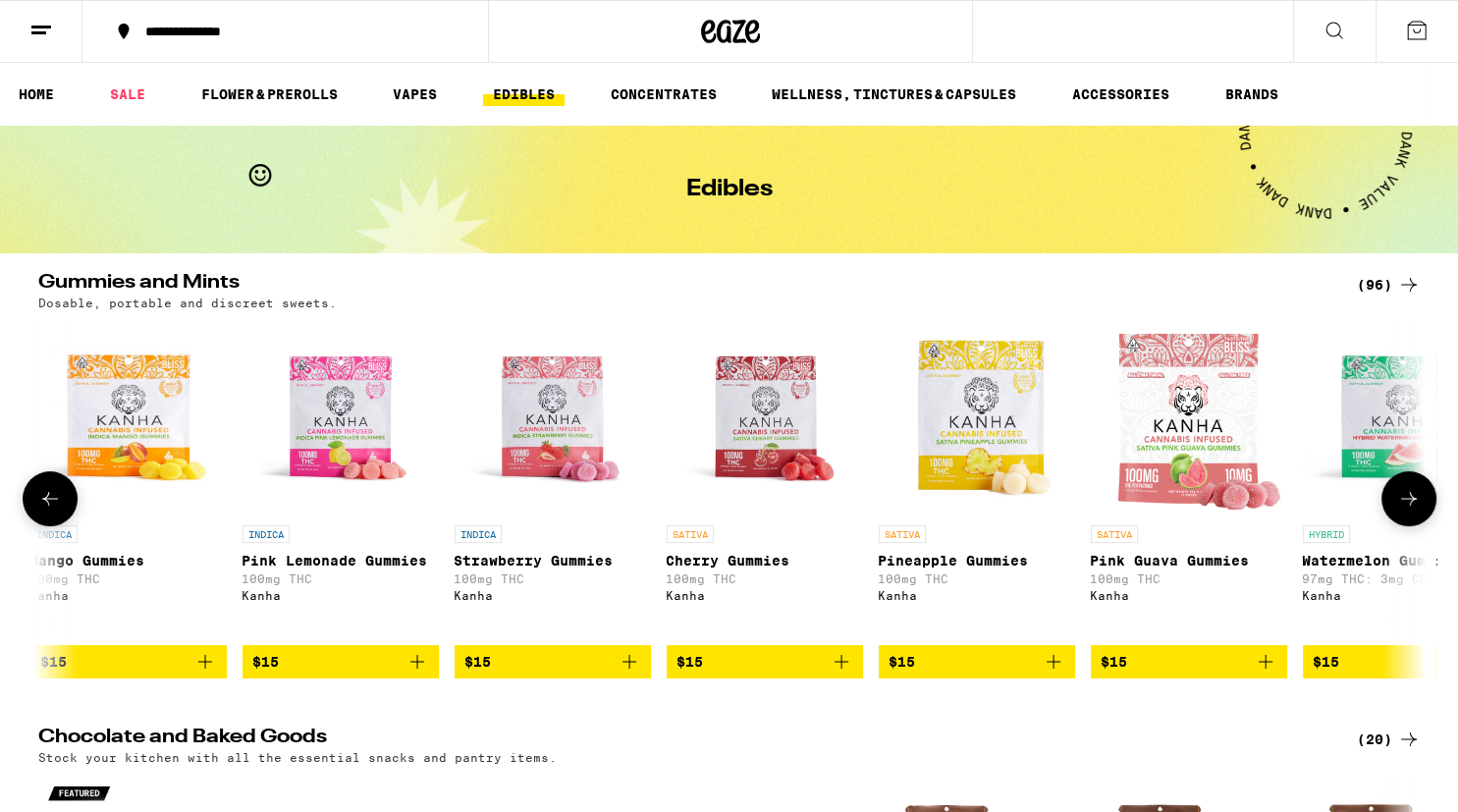 click 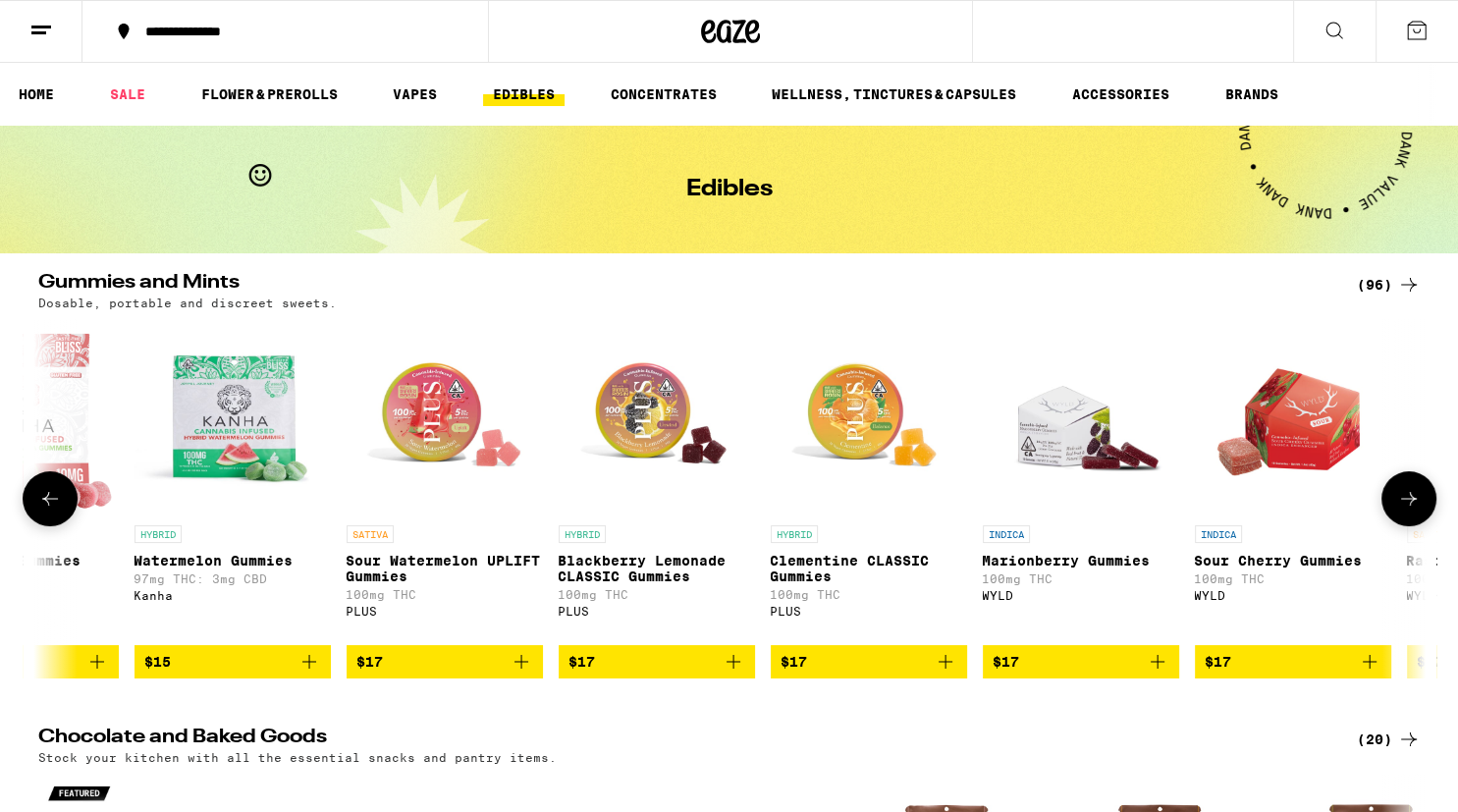 click 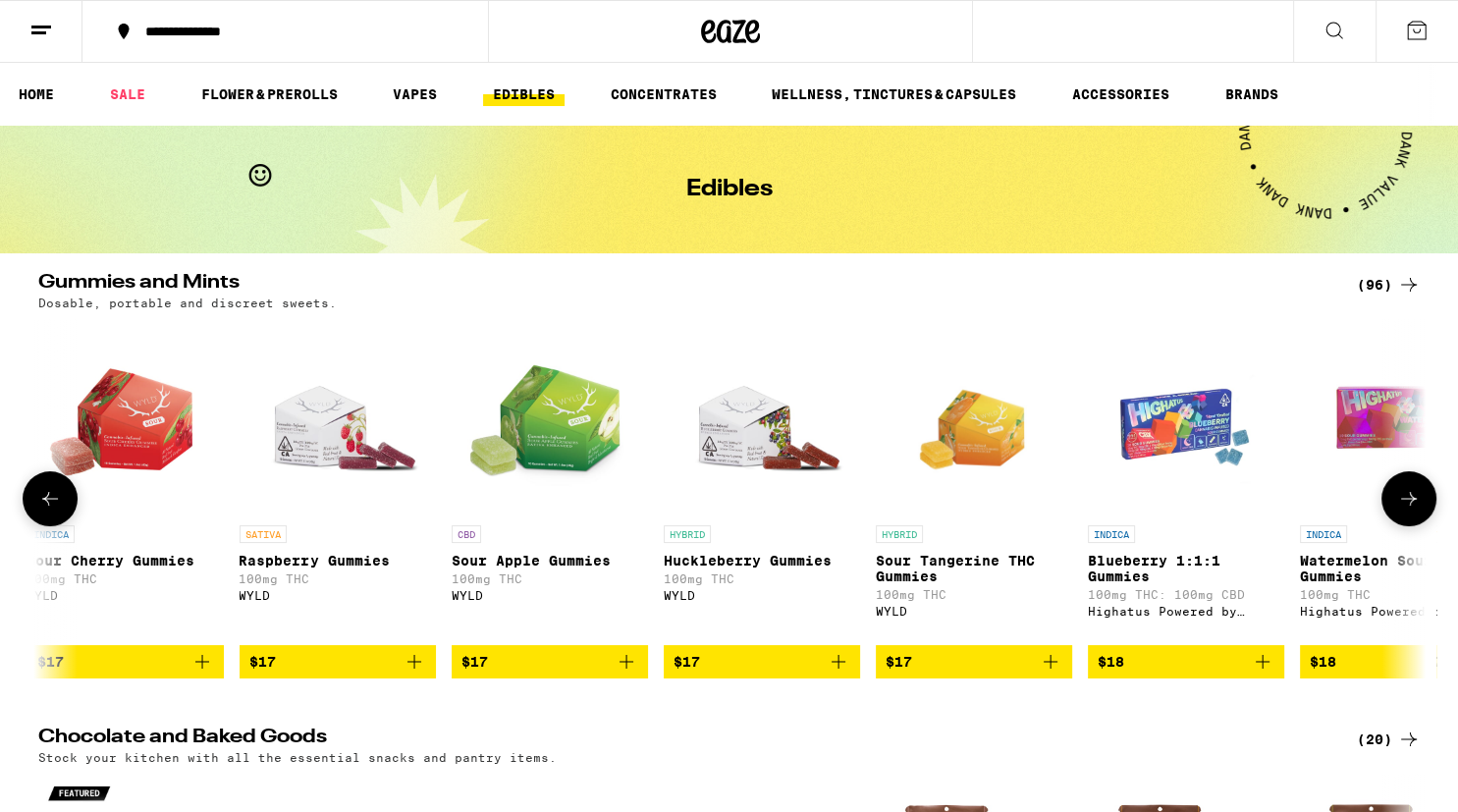 scroll, scrollTop: 0, scrollLeft: 7010, axis: horizontal 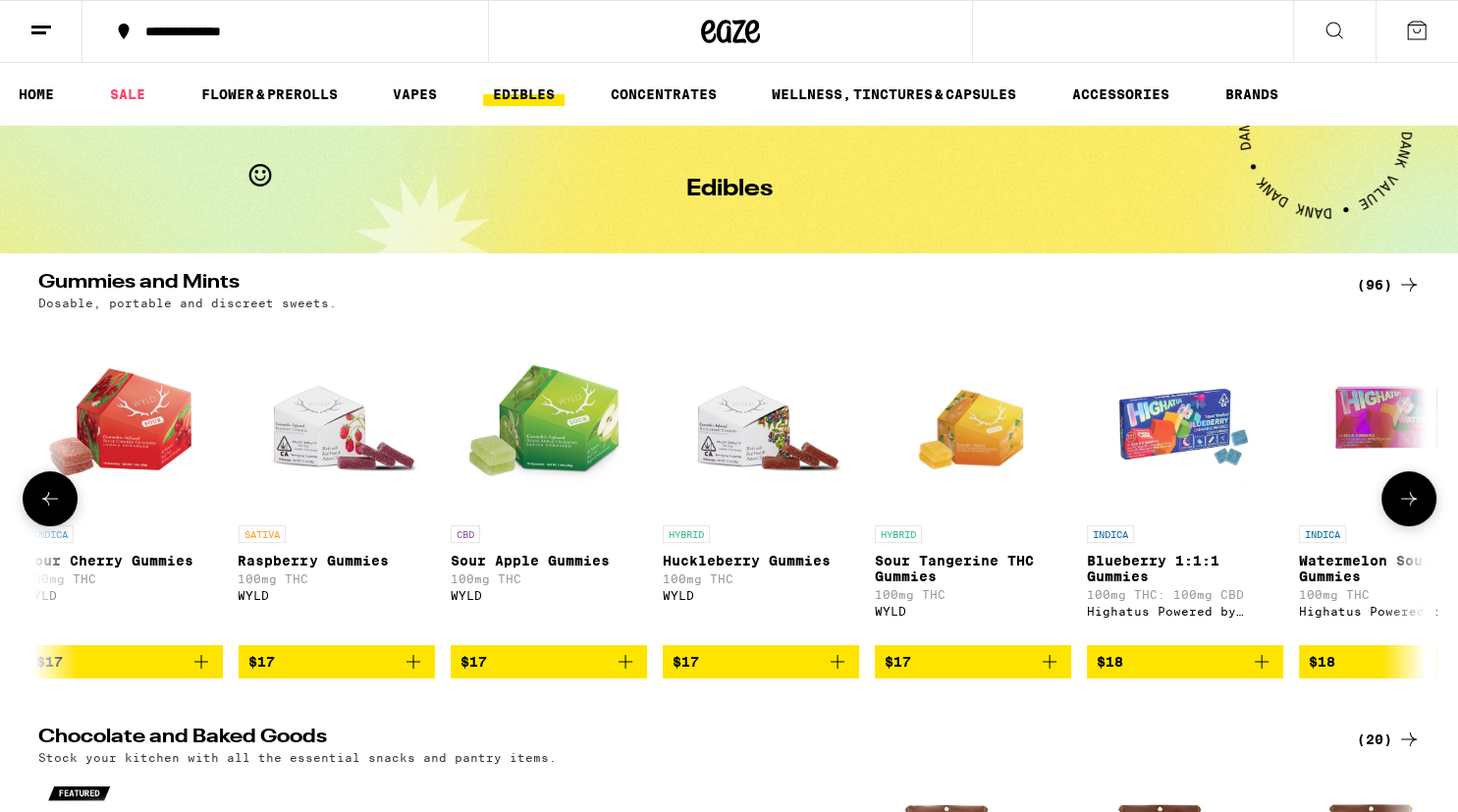 click 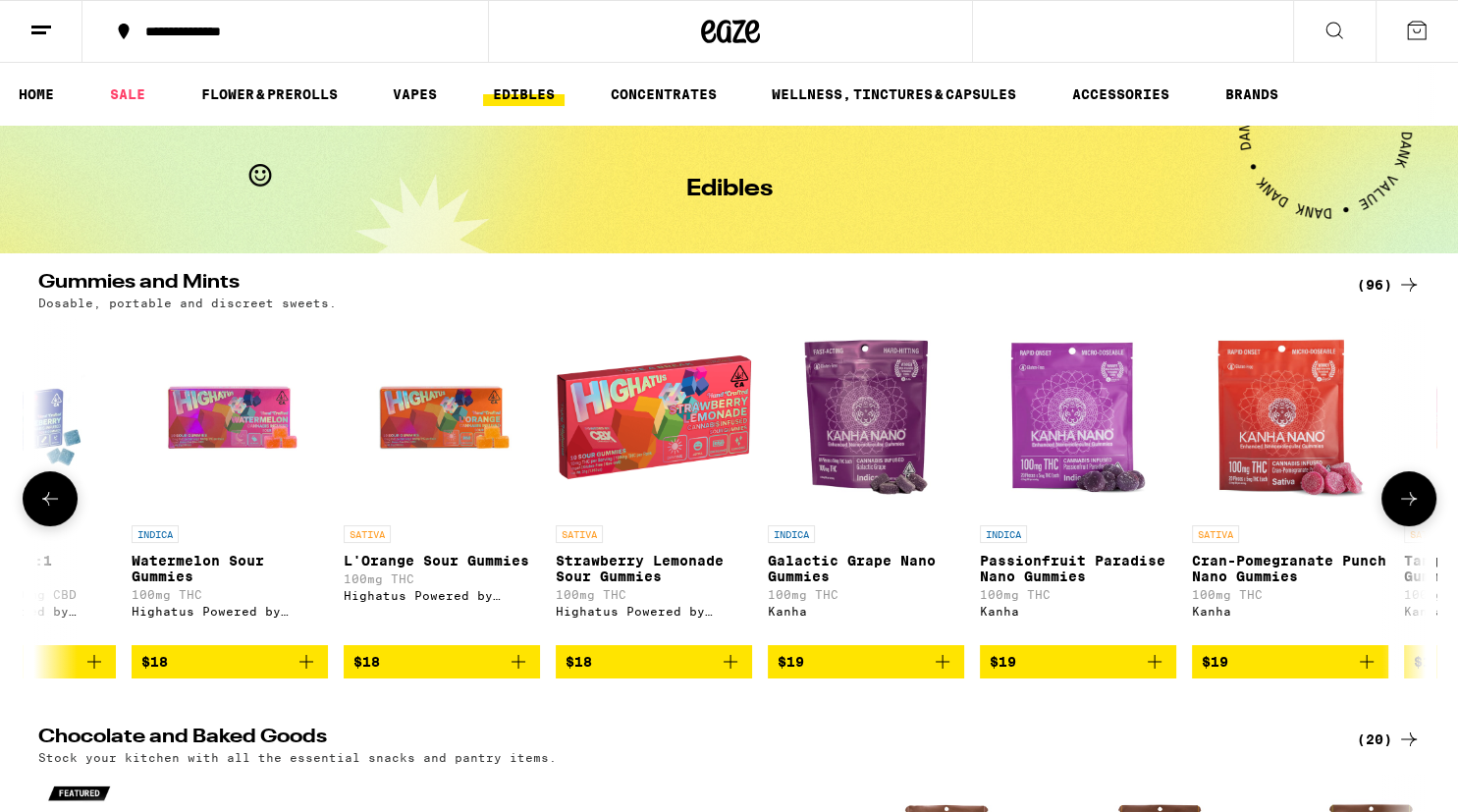 scroll, scrollTop: 0, scrollLeft: 8179, axis: horizontal 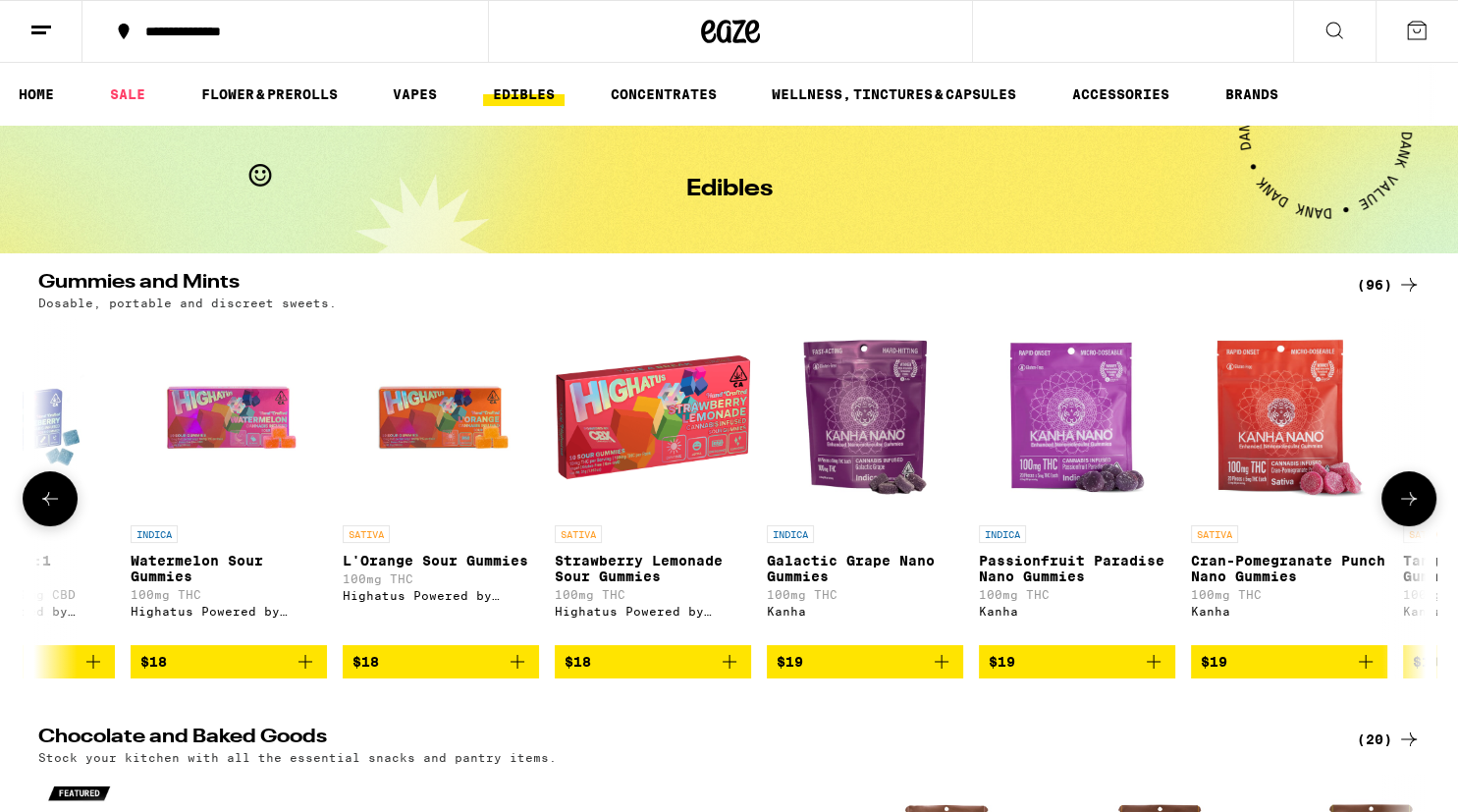 click 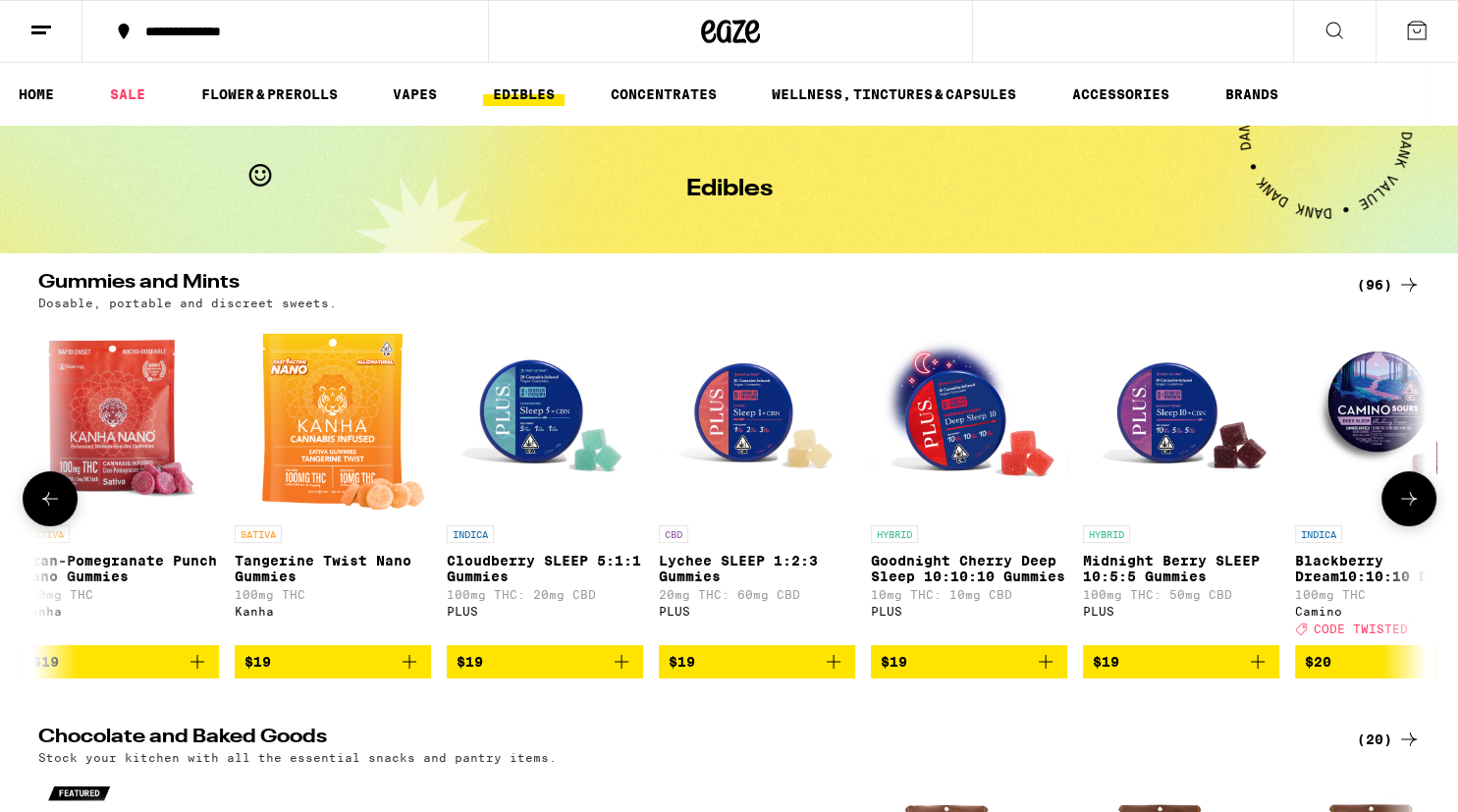 click 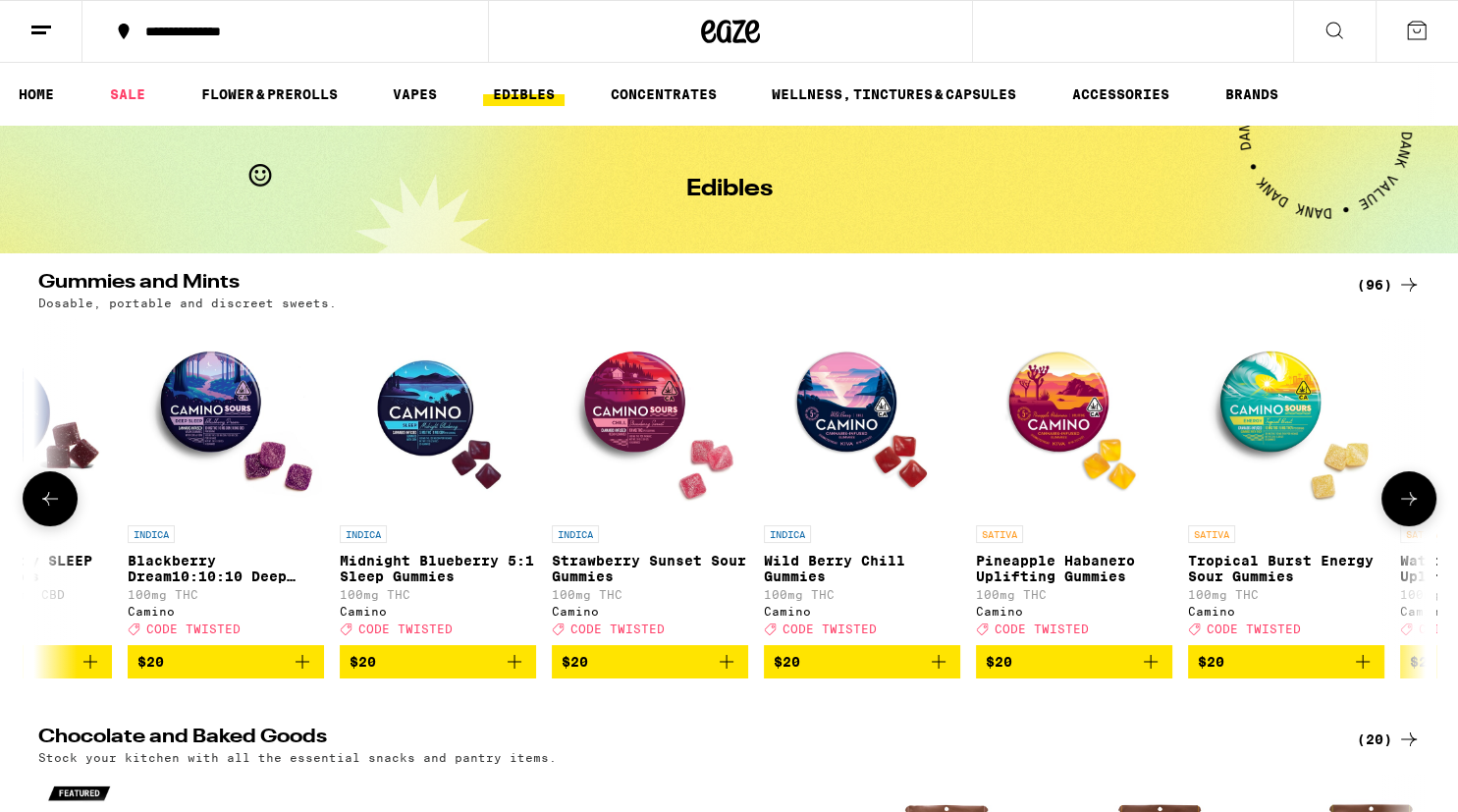 scroll, scrollTop: 0, scrollLeft: 10515, axis: horizontal 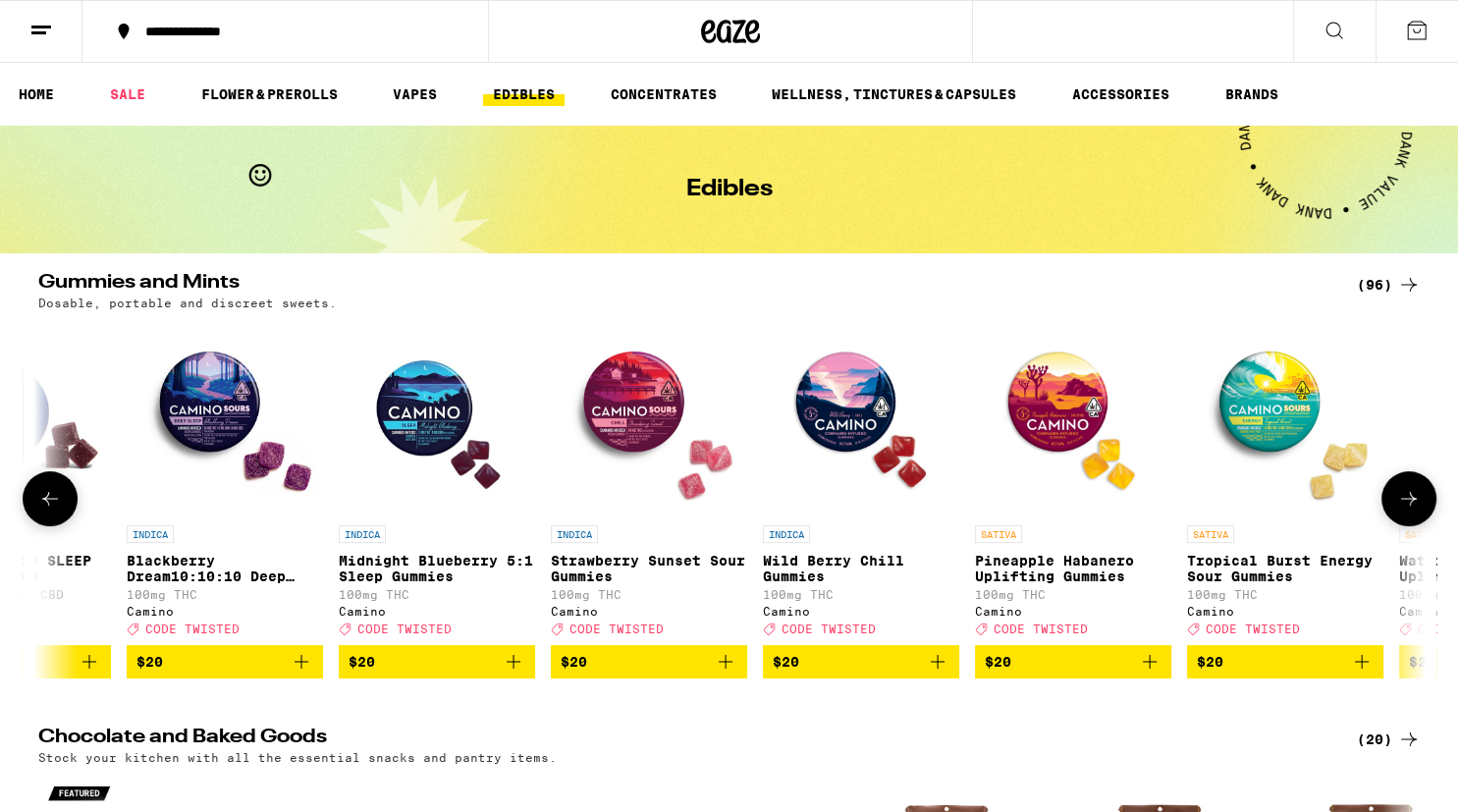 click 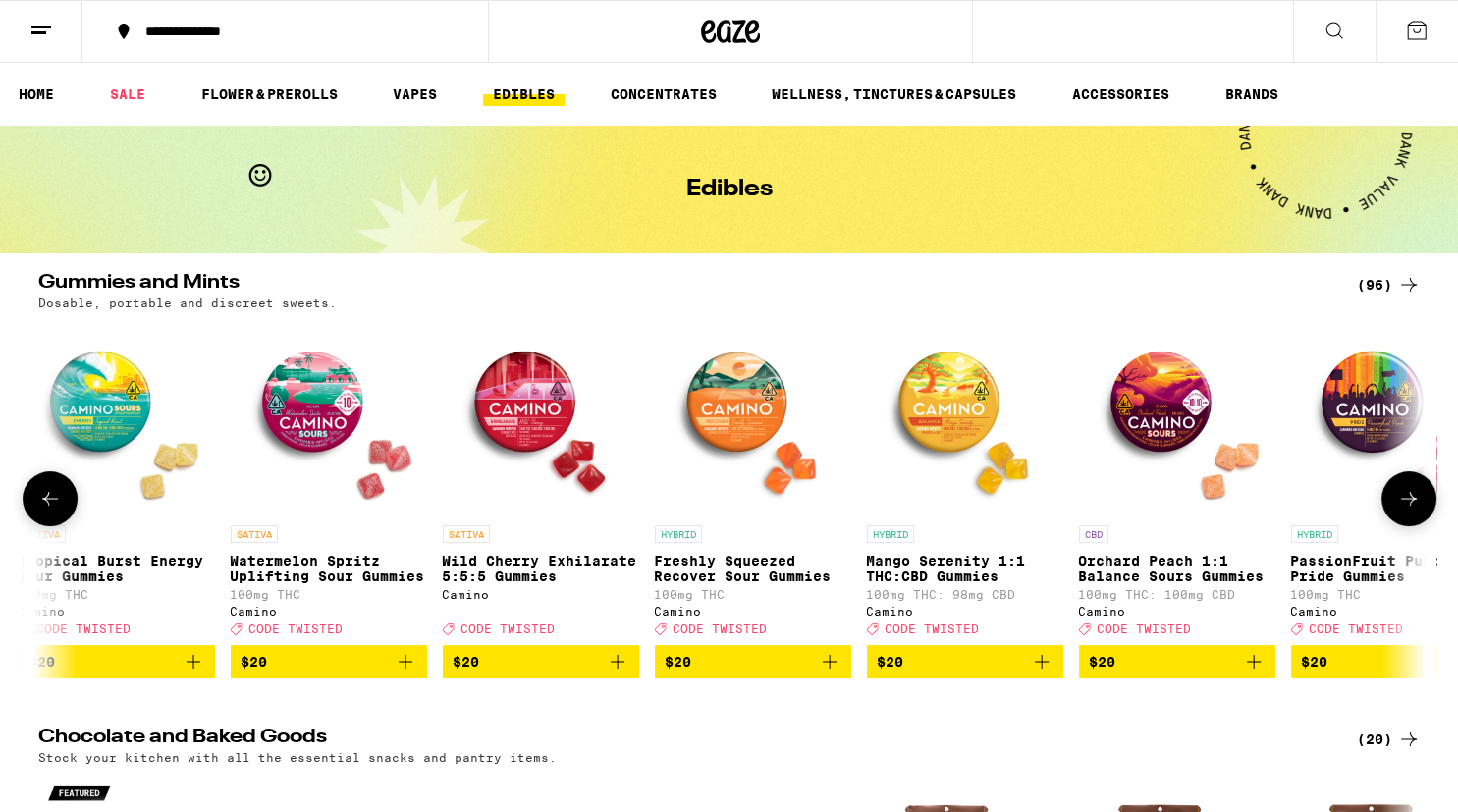 click 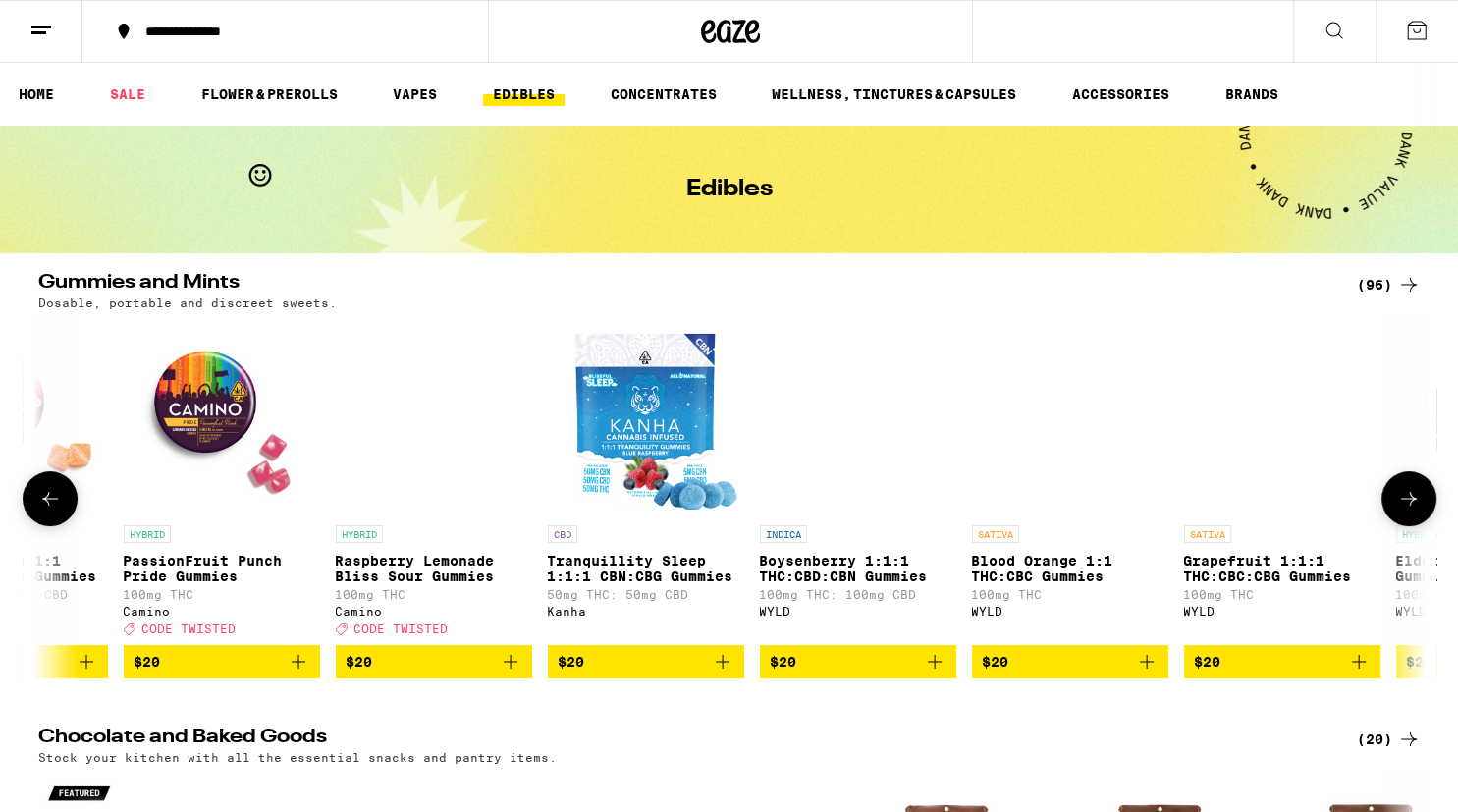scroll, scrollTop: 0, scrollLeft: 12852, axis: horizontal 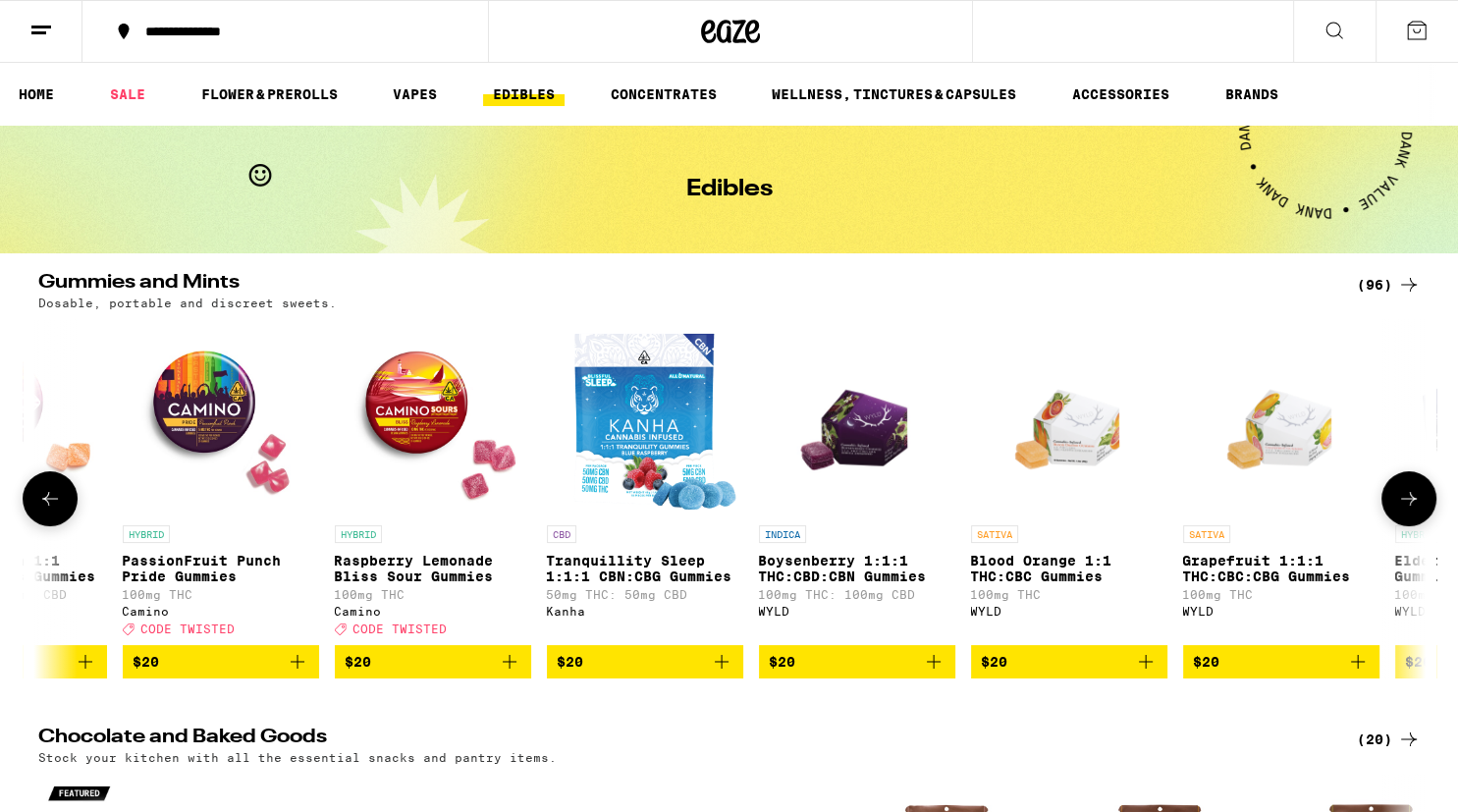 click 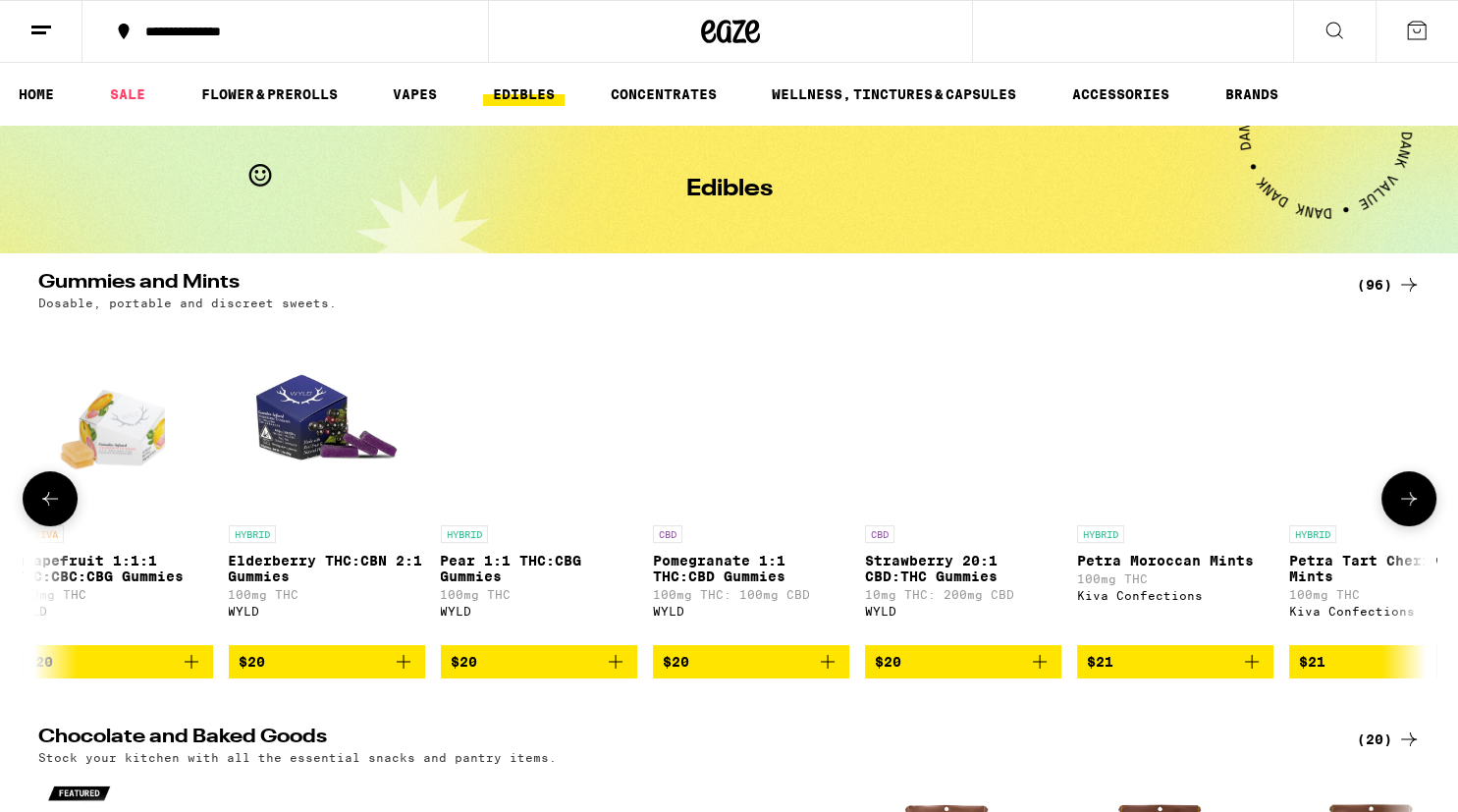 scroll, scrollTop: 0, scrollLeft: 14020, axis: horizontal 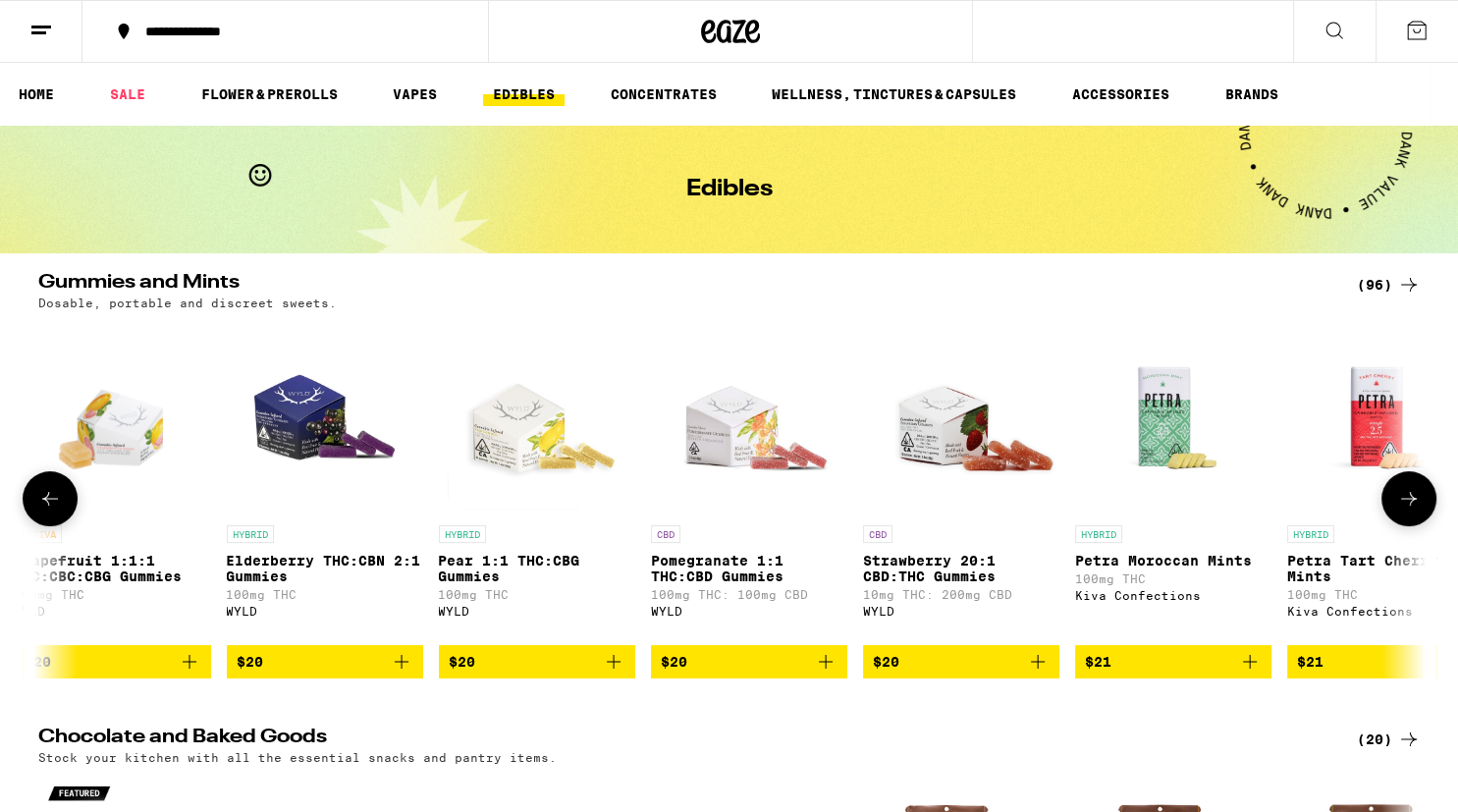 click 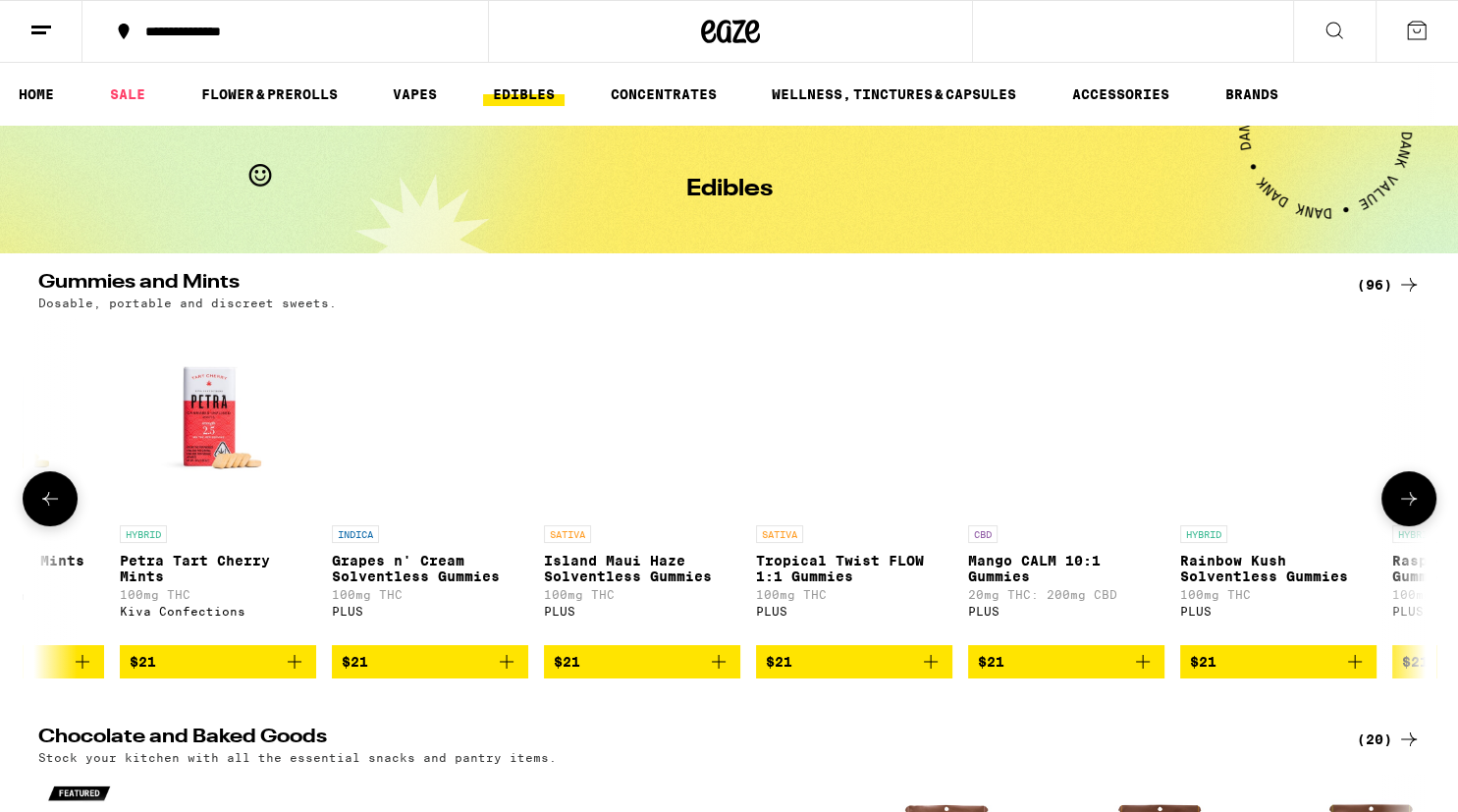 scroll, scrollTop: 0, scrollLeft: 15189, axis: horizontal 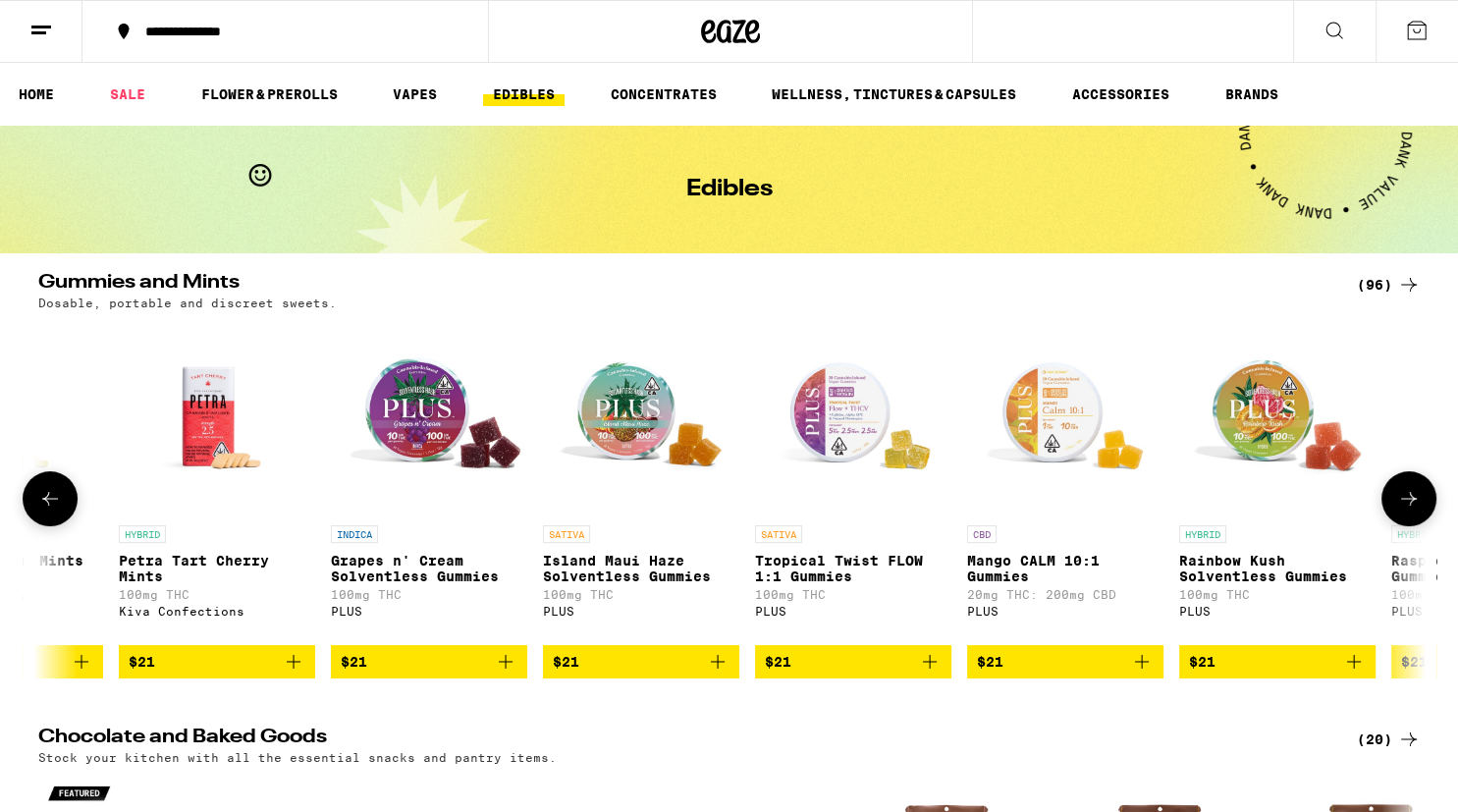 click 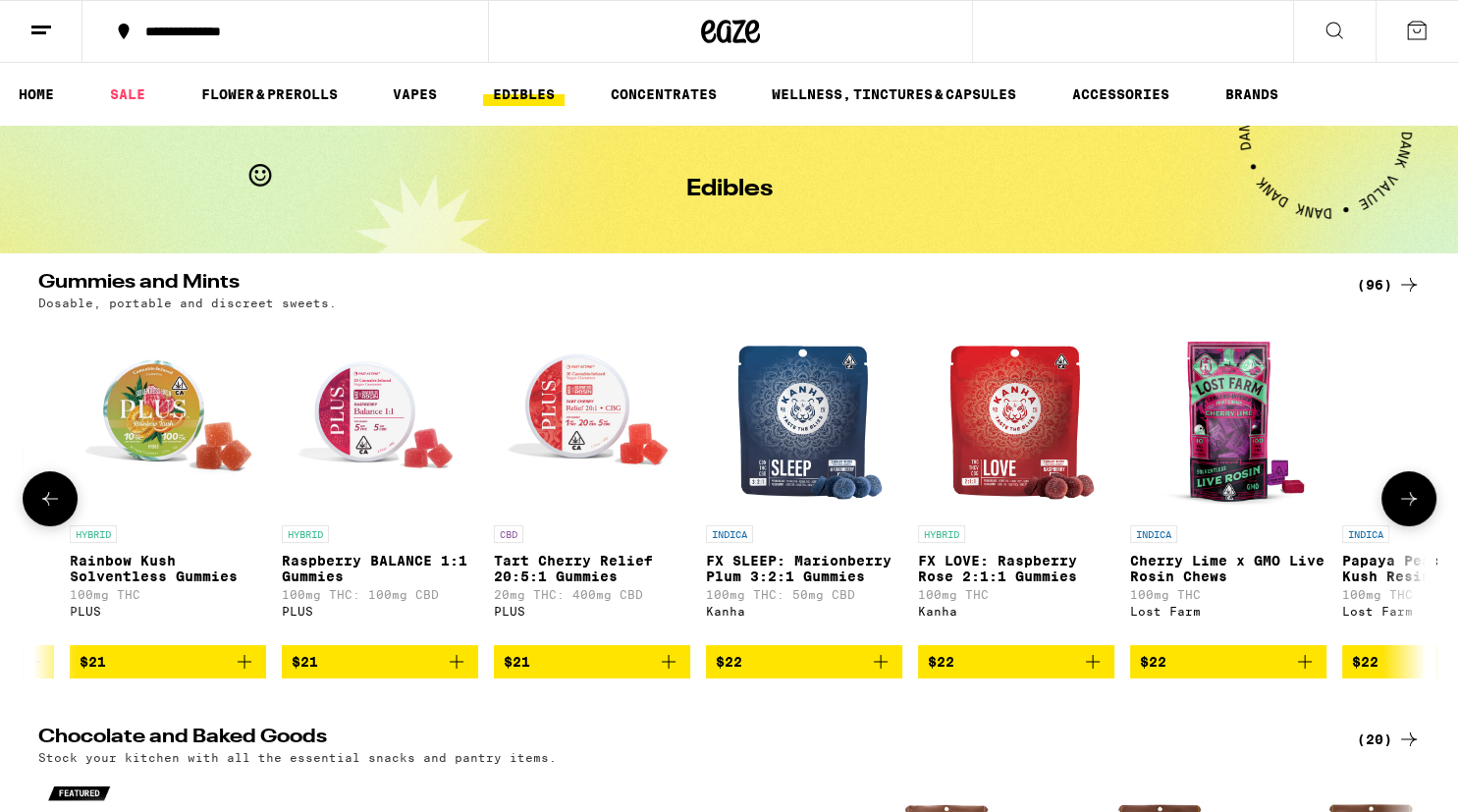 click 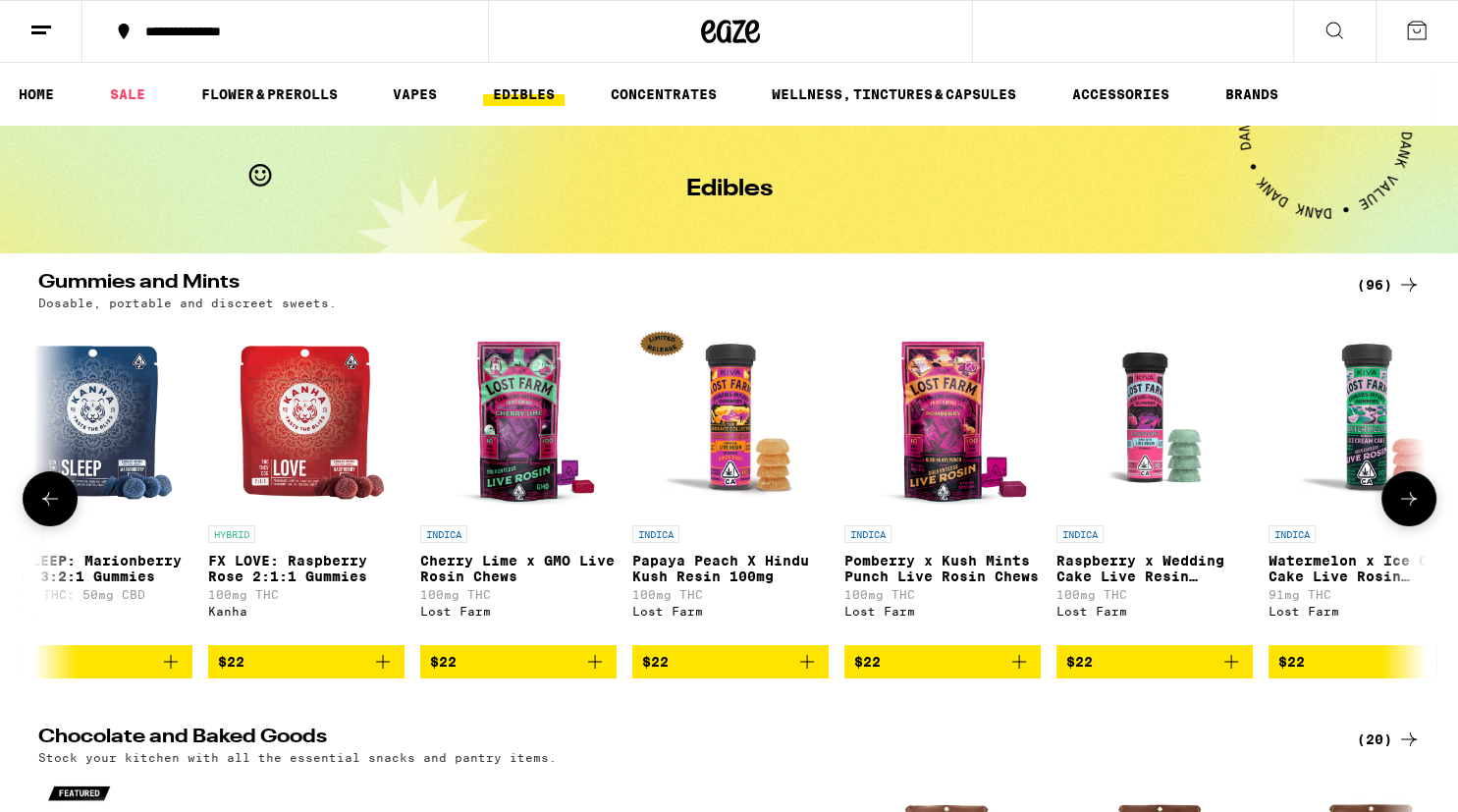 click 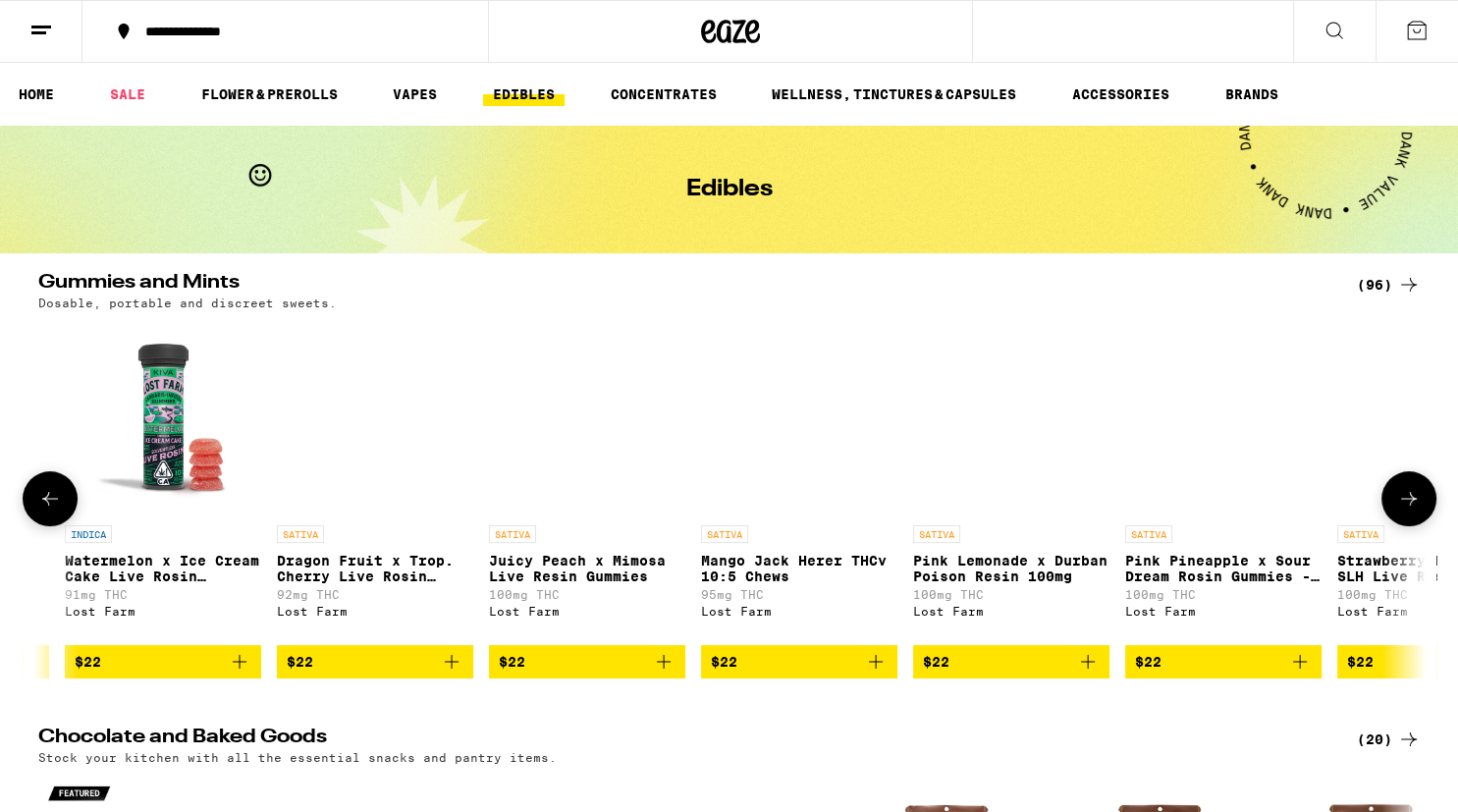 scroll, scrollTop: 0, scrollLeft: 18213, axis: horizontal 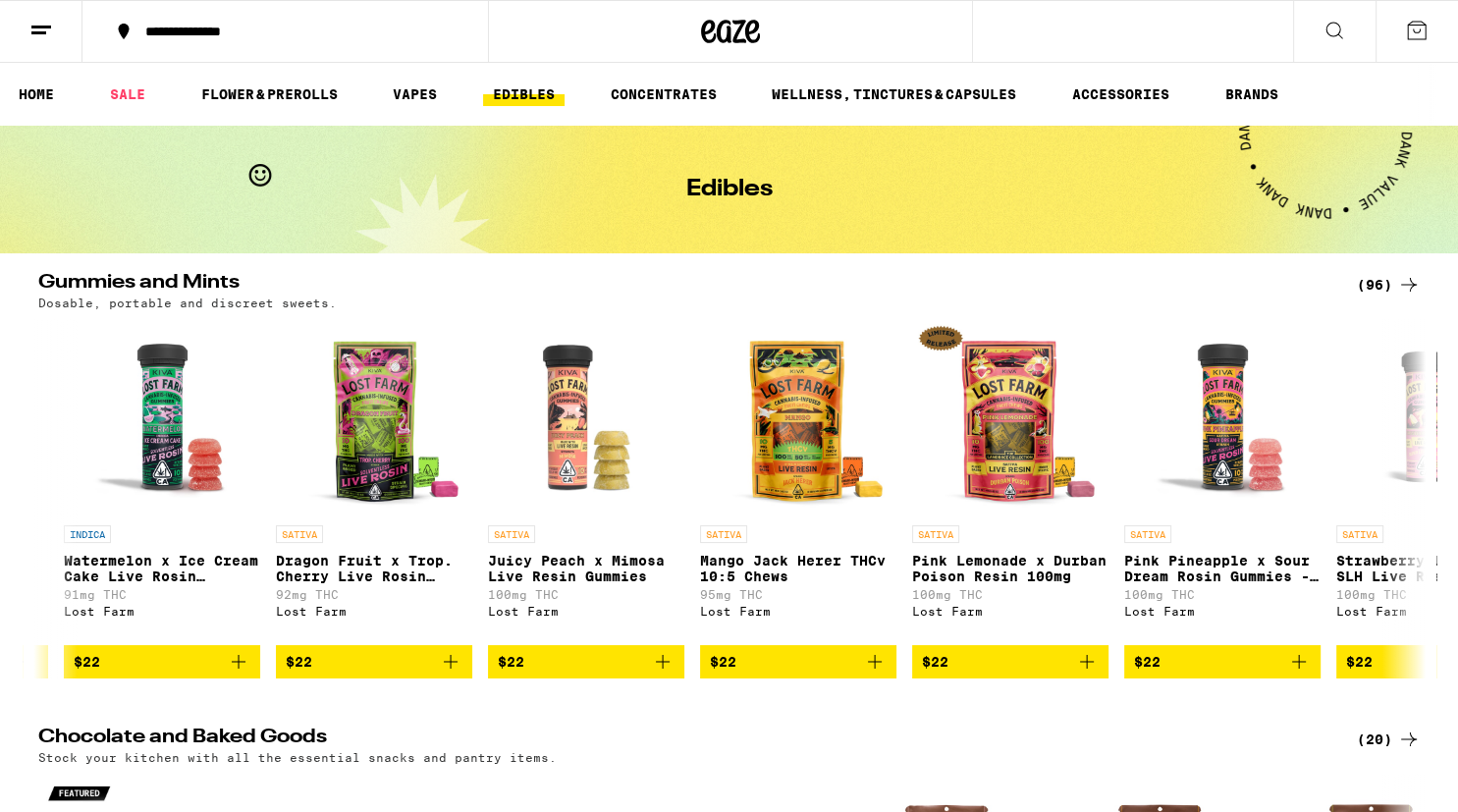 click 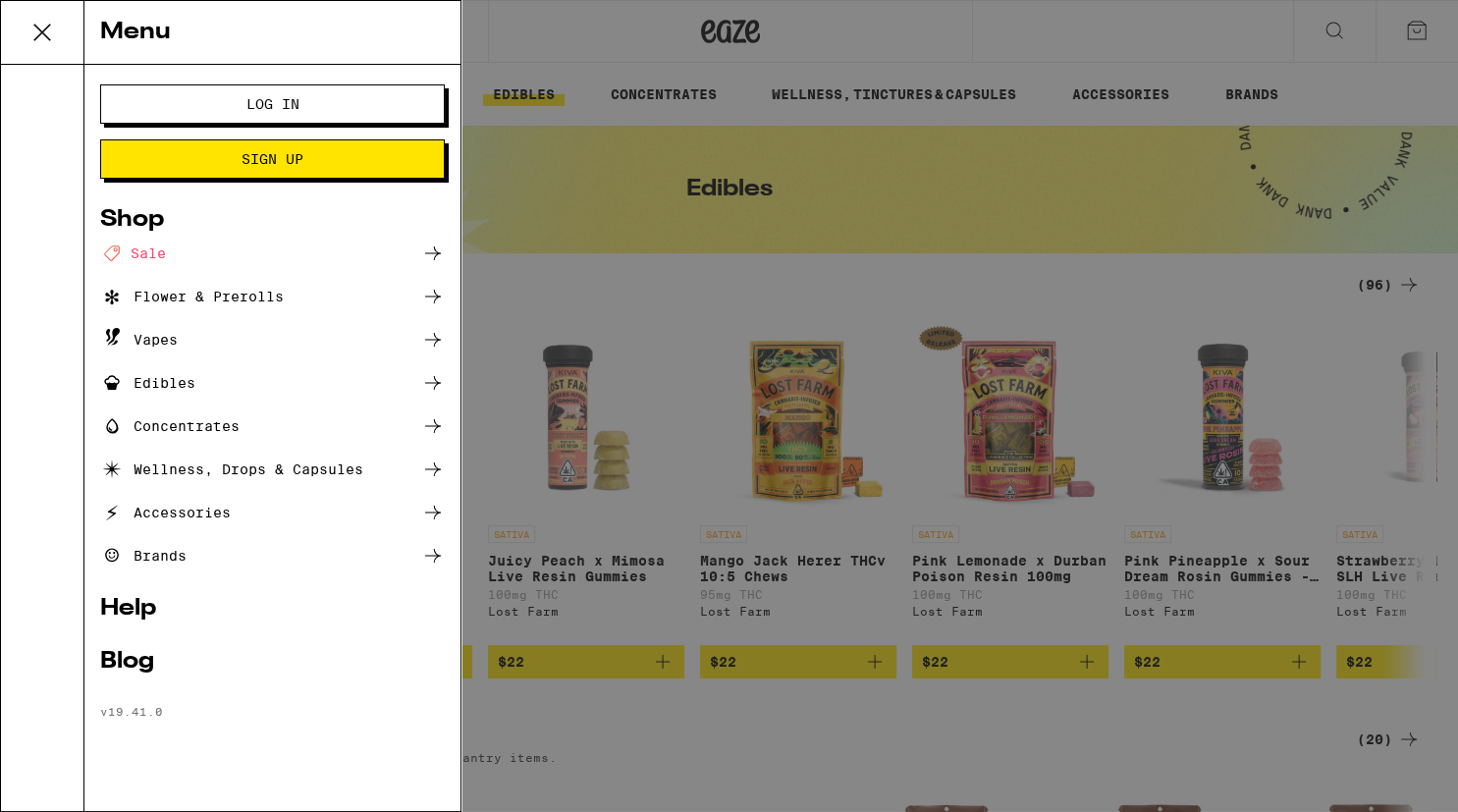 click on "Help" at bounding box center (272, 609) 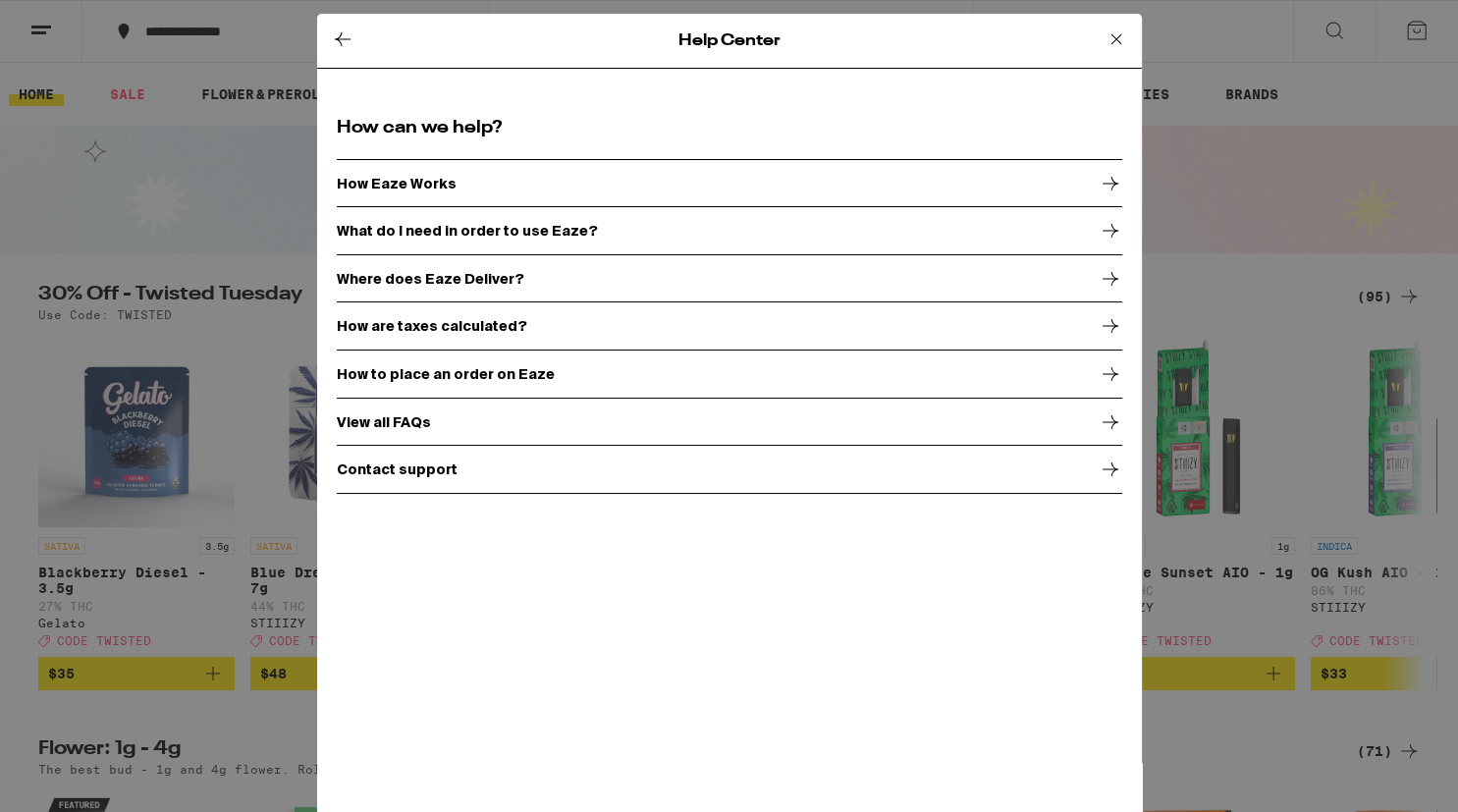 click on "How Eaze Works" at bounding box center [397, 184] 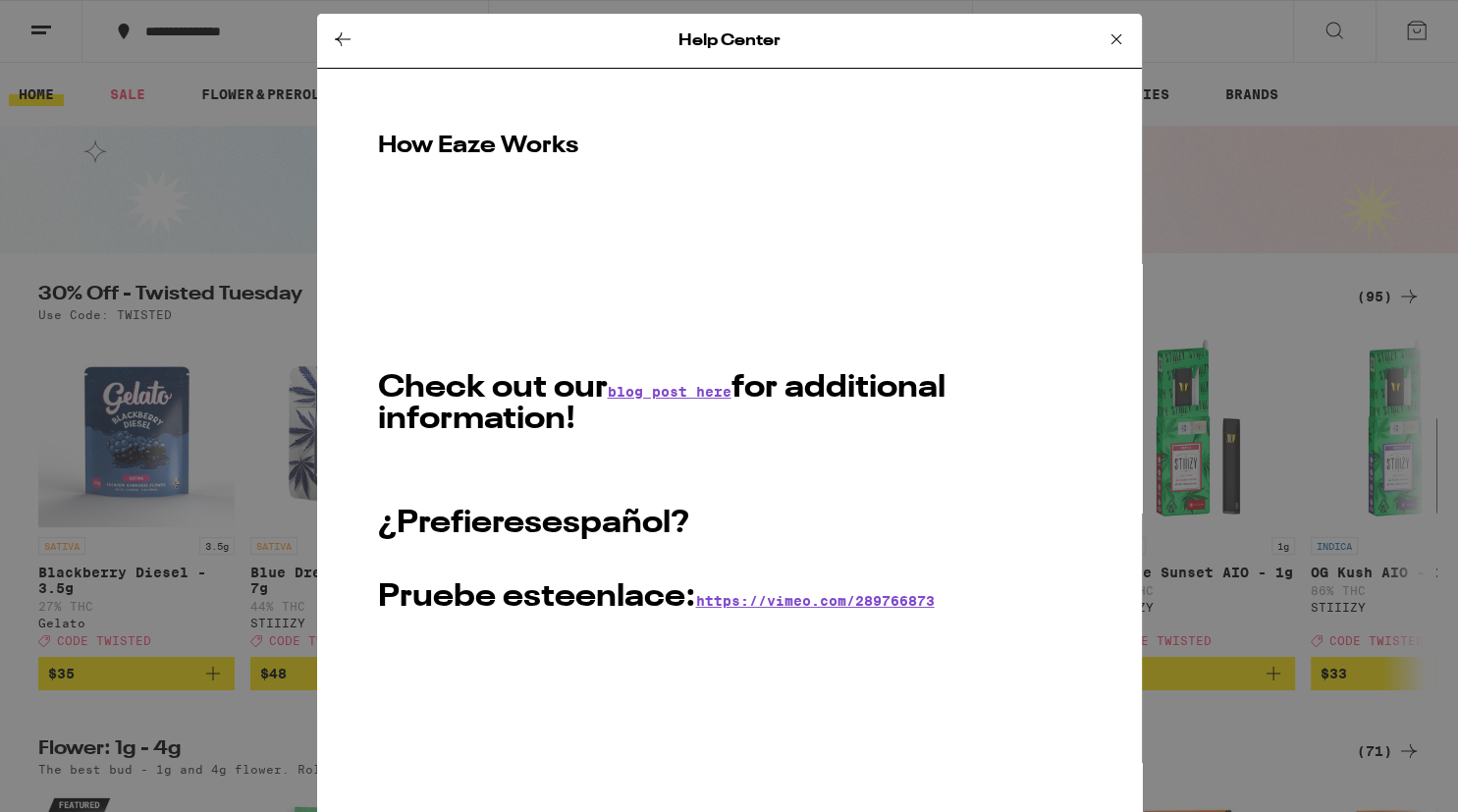 scroll, scrollTop: 0, scrollLeft: 0, axis: both 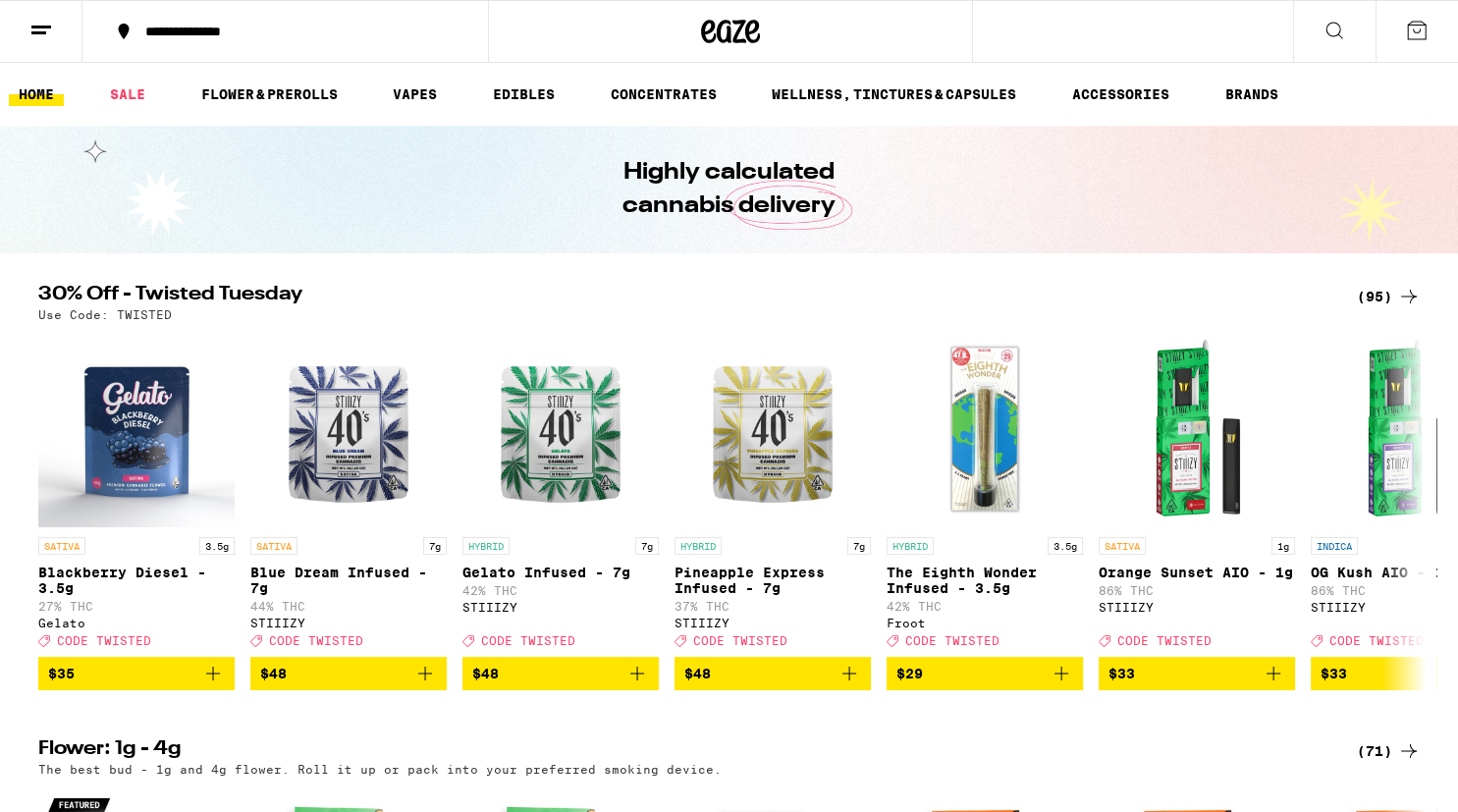 click 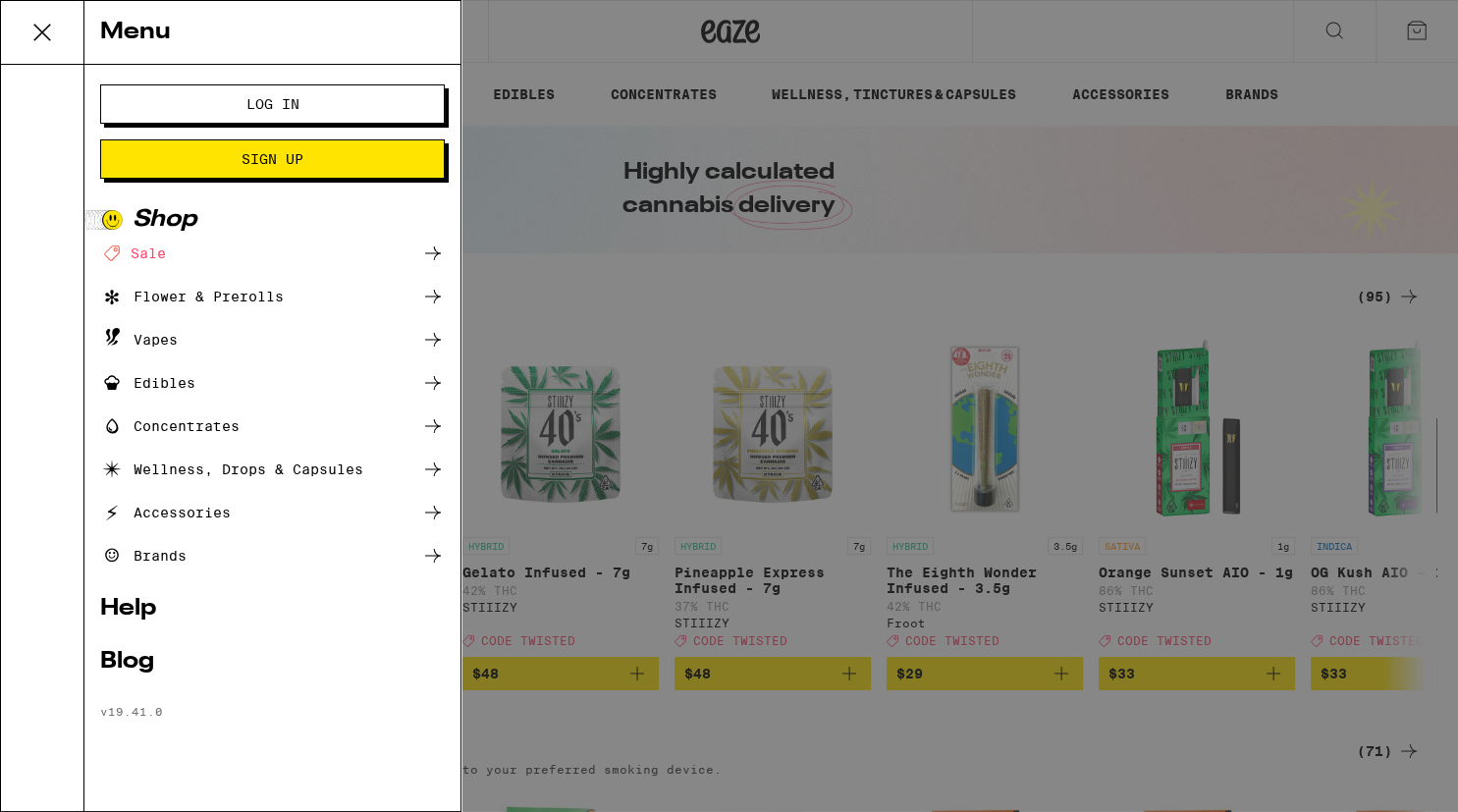 scroll, scrollTop: 0, scrollLeft: 0, axis: both 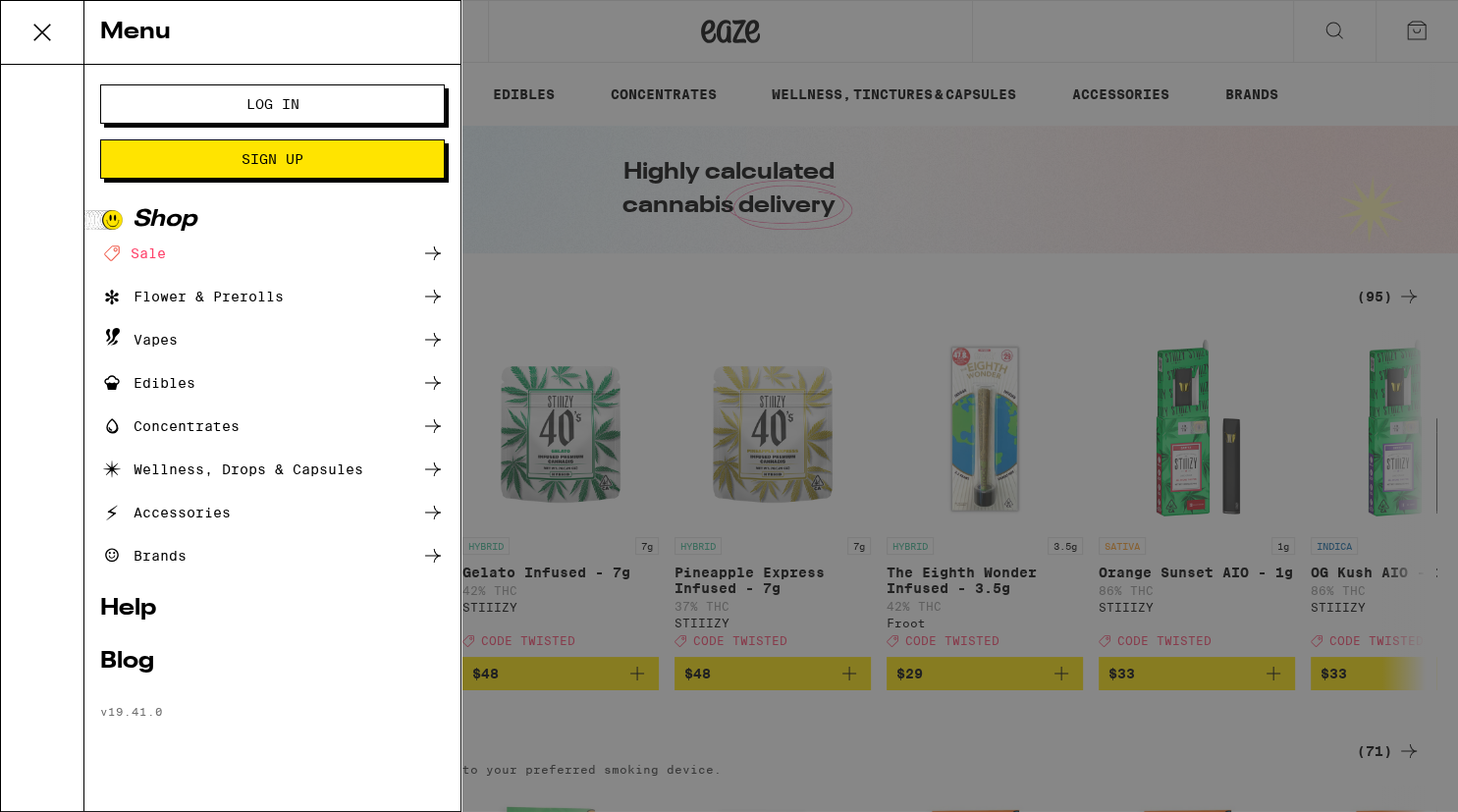 click on "Help" at bounding box center (272, 609) 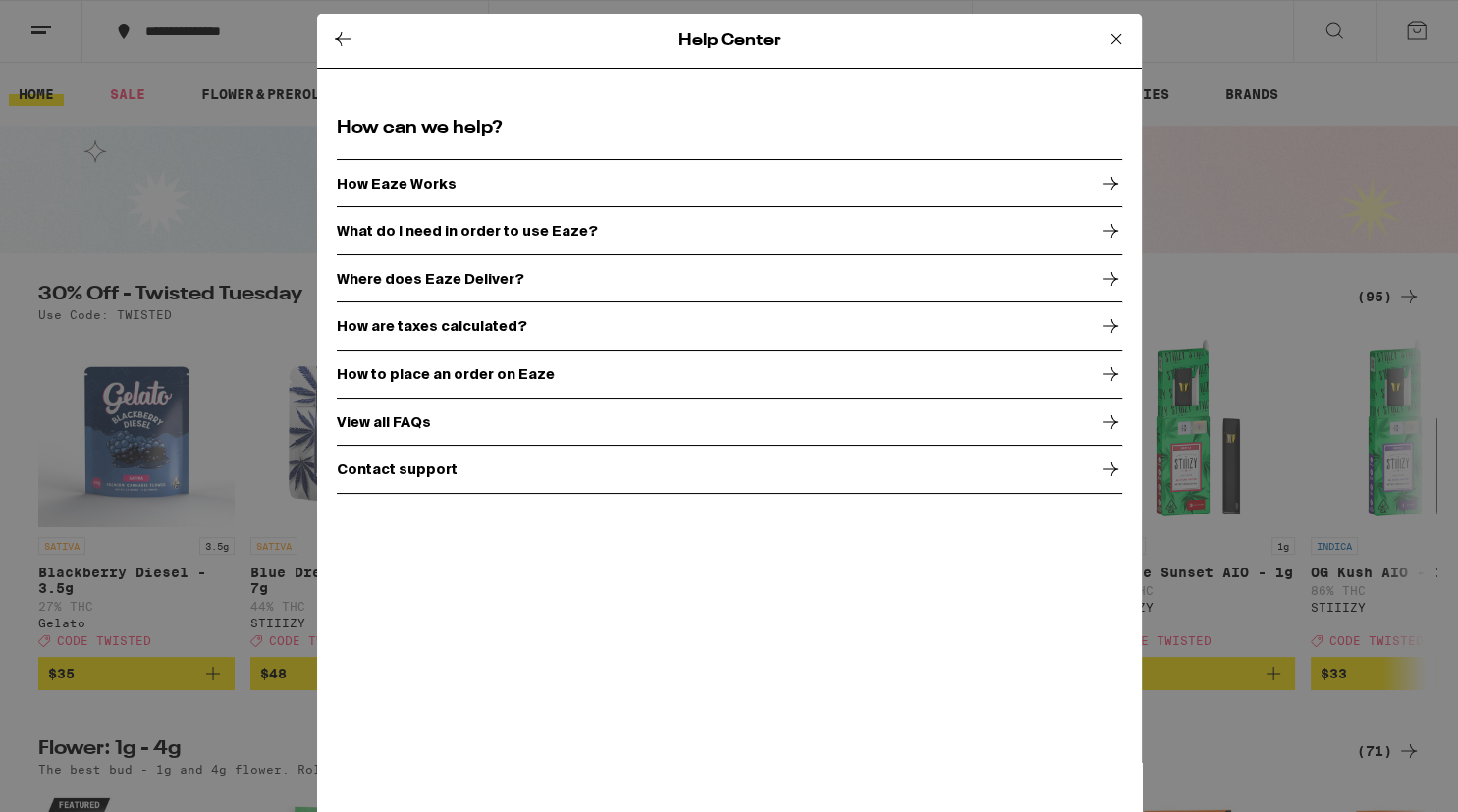 scroll, scrollTop: 0, scrollLeft: 0, axis: both 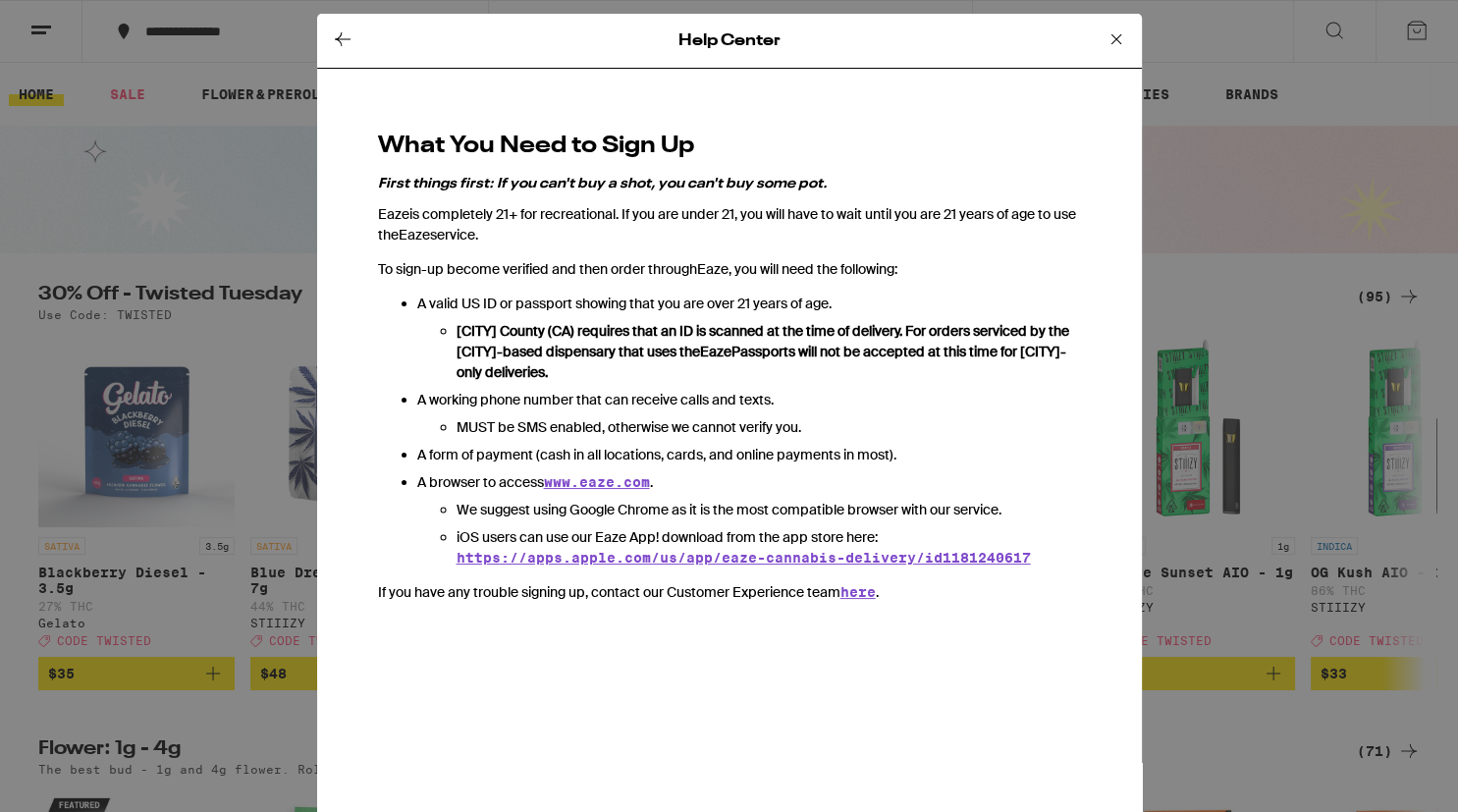 click on "Eaze" at bounding box center [414, 235] 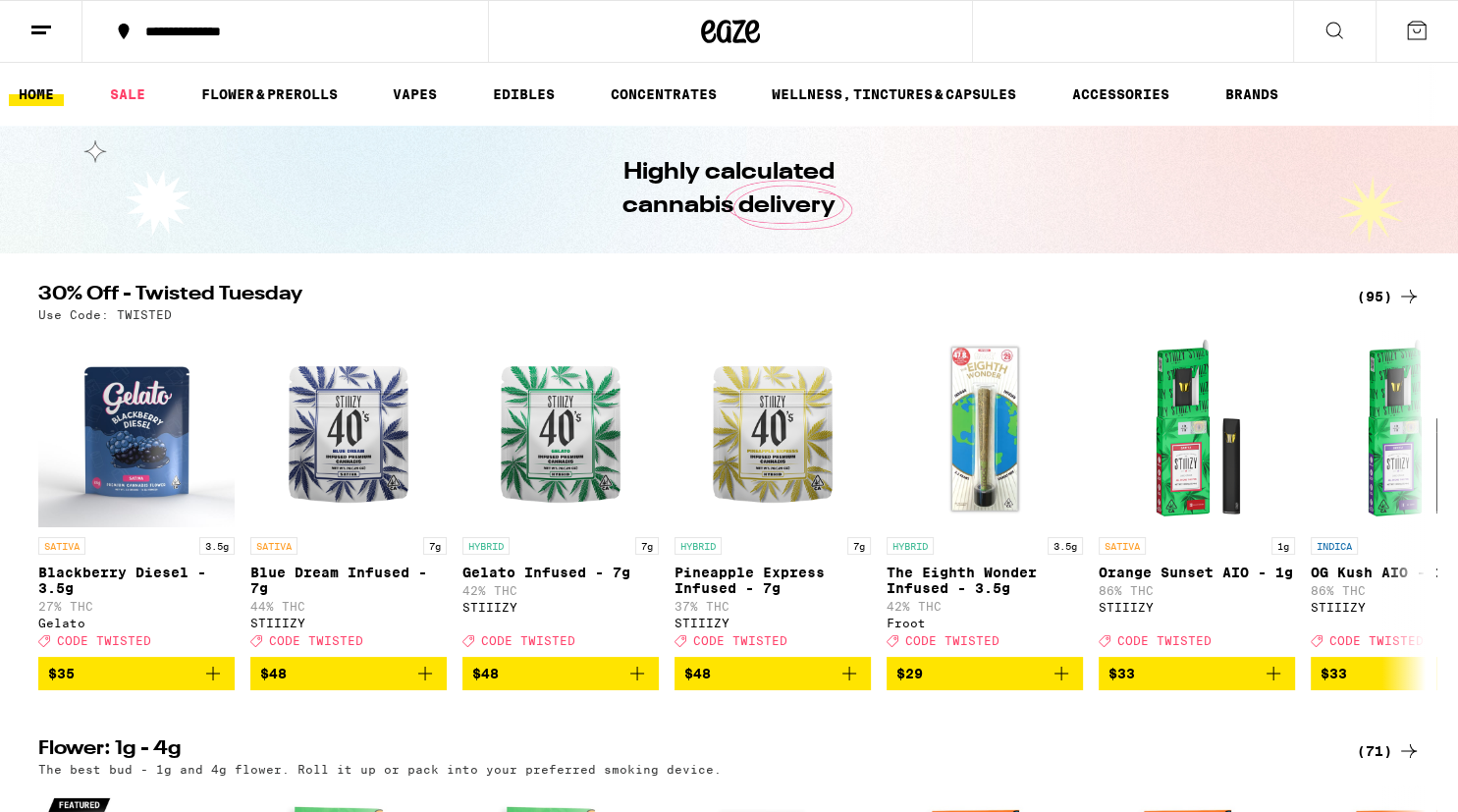 scroll, scrollTop: 0, scrollLeft: 0, axis: both 